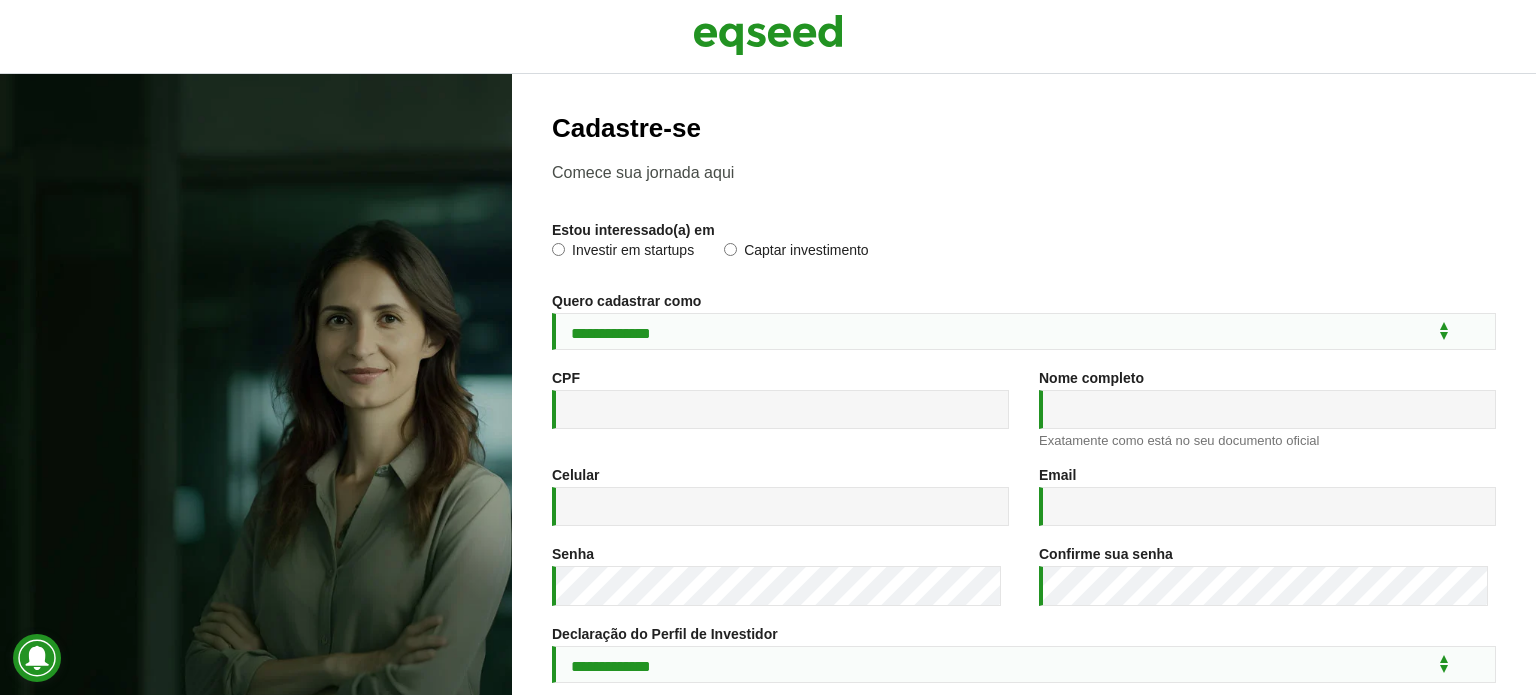 scroll, scrollTop: 0, scrollLeft: 0, axis: both 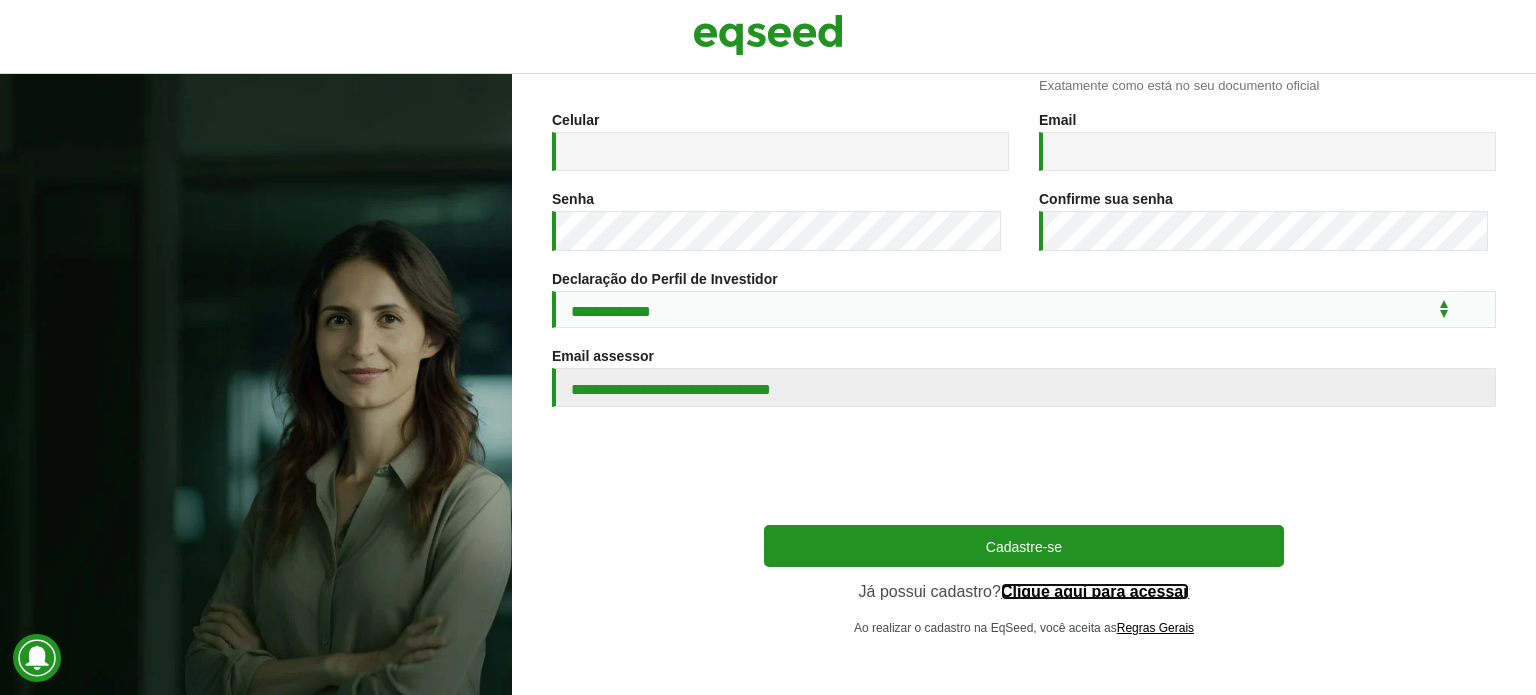 click on "Clique aqui para acessar" at bounding box center (1095, 592) 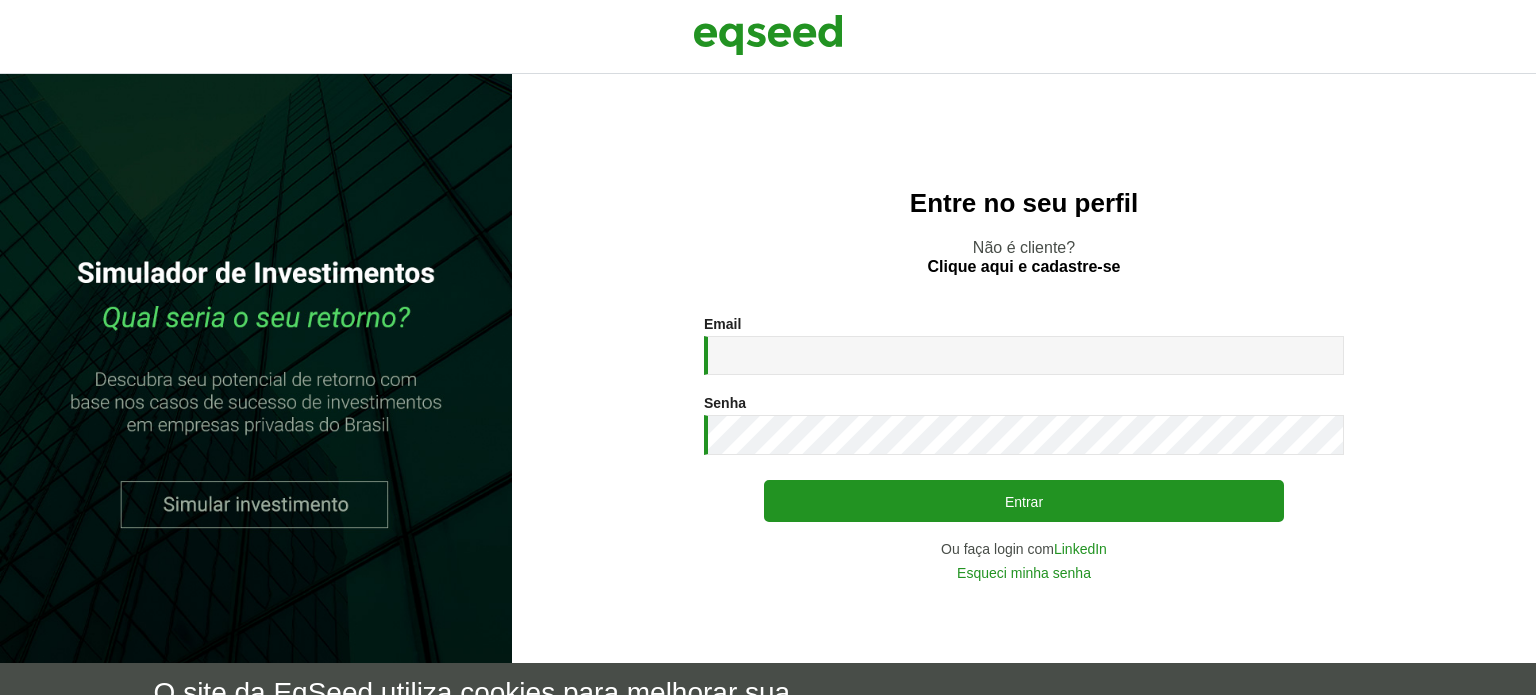 scroll, scrollTop: 0, scrollLeft: 0, axis: both 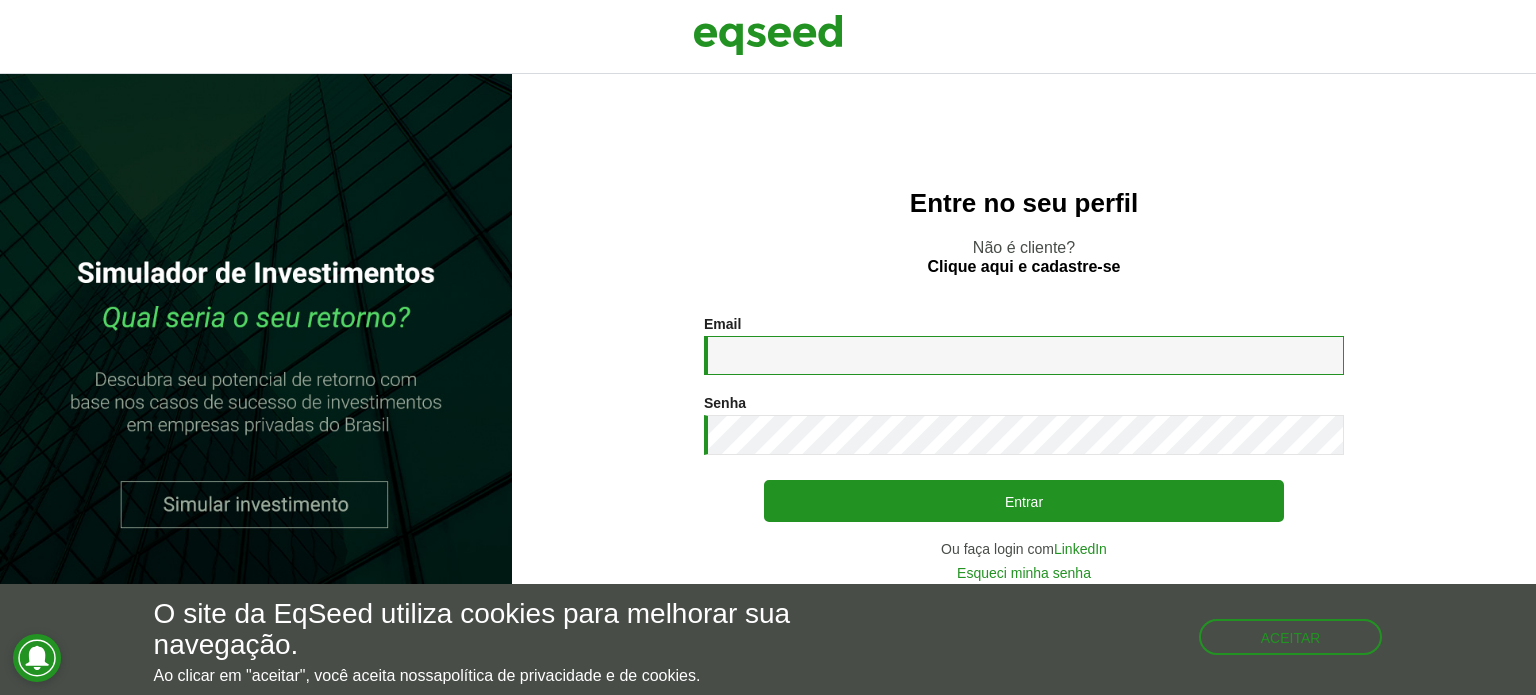 click on "Email  *" at bounding box center (1024, 355) 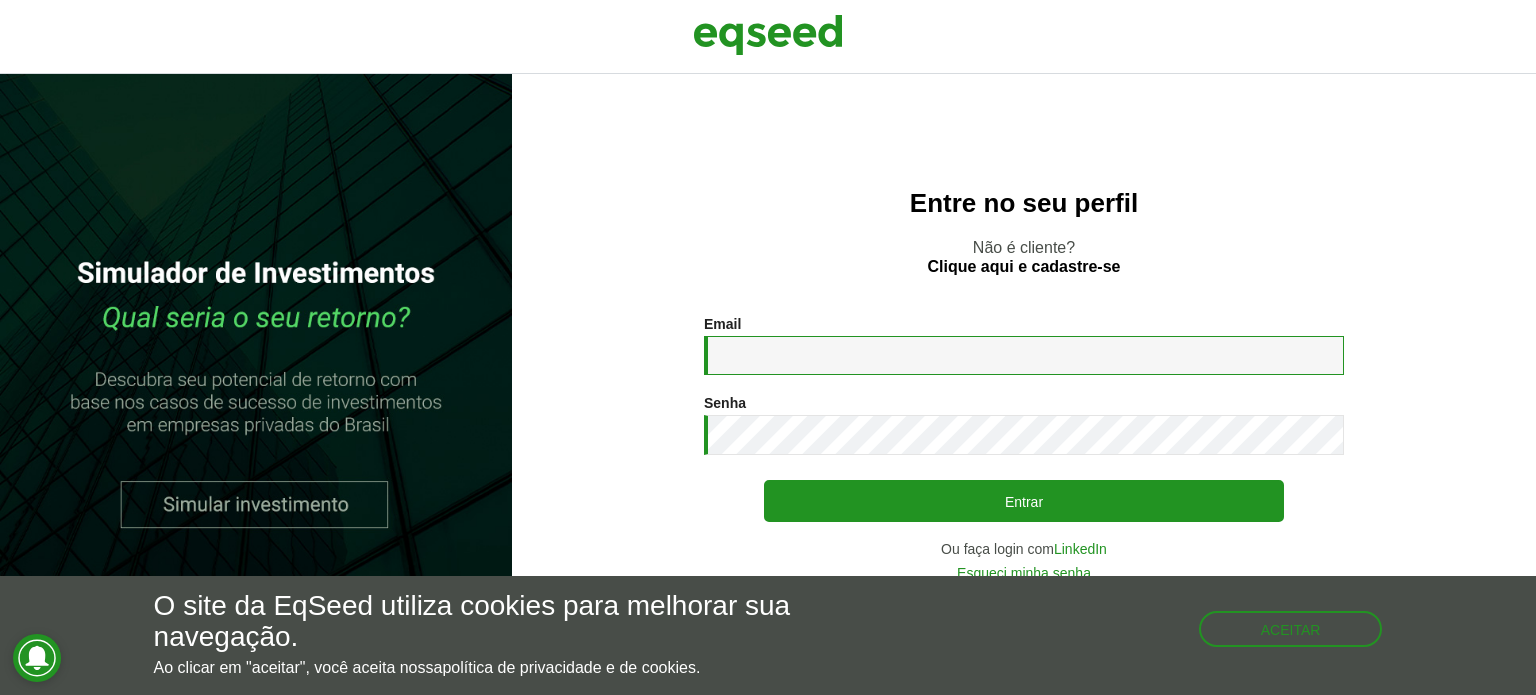 type on "**********" 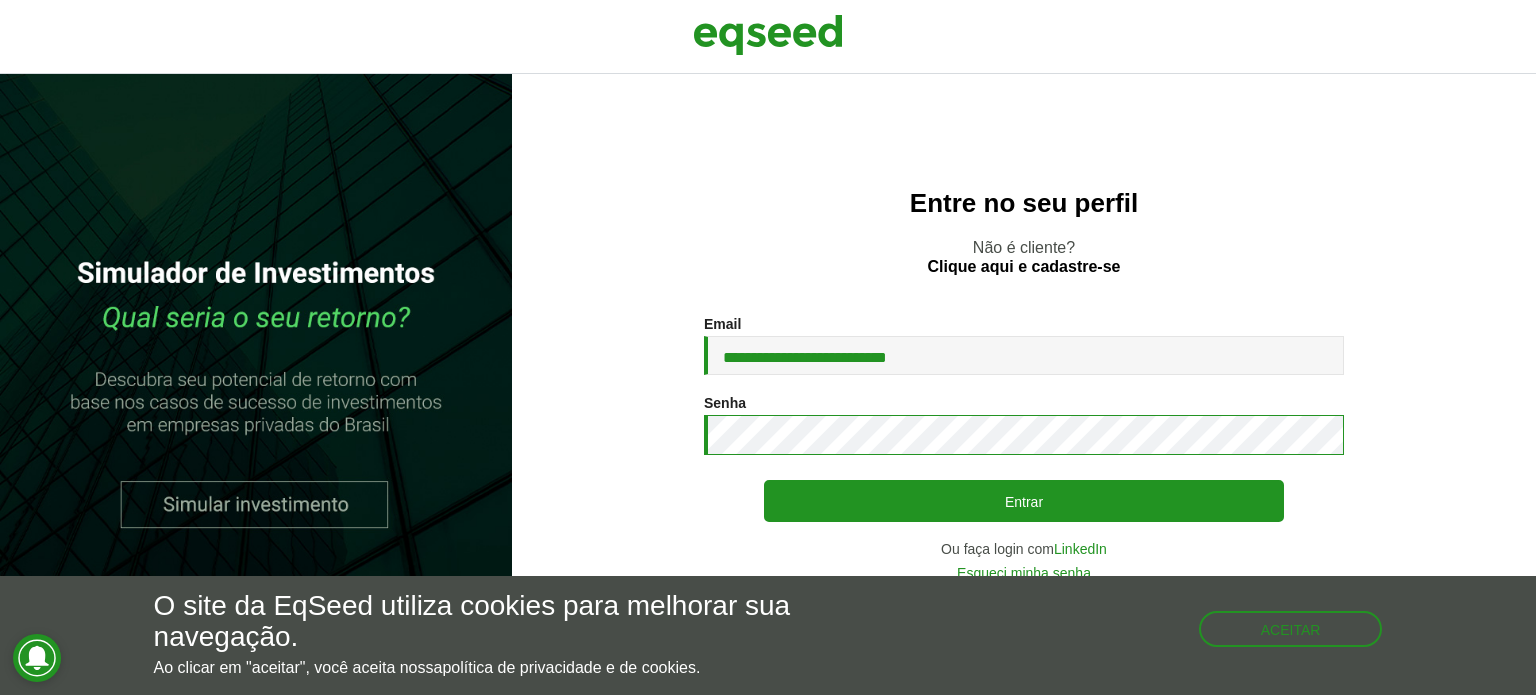 click on "Entrar" at bounding box center [1024, 501] 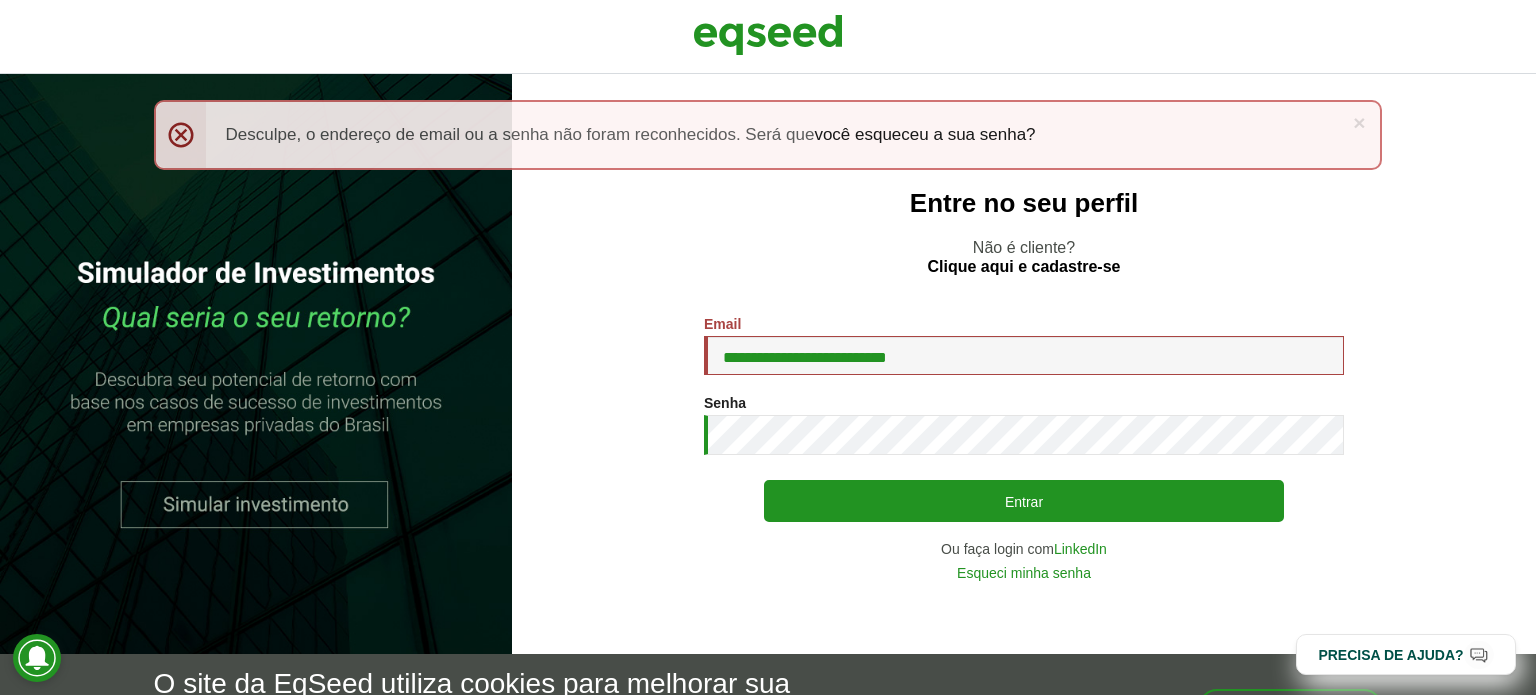 scroll, scrollTop: 0, scrollLeft: 0, axis: both 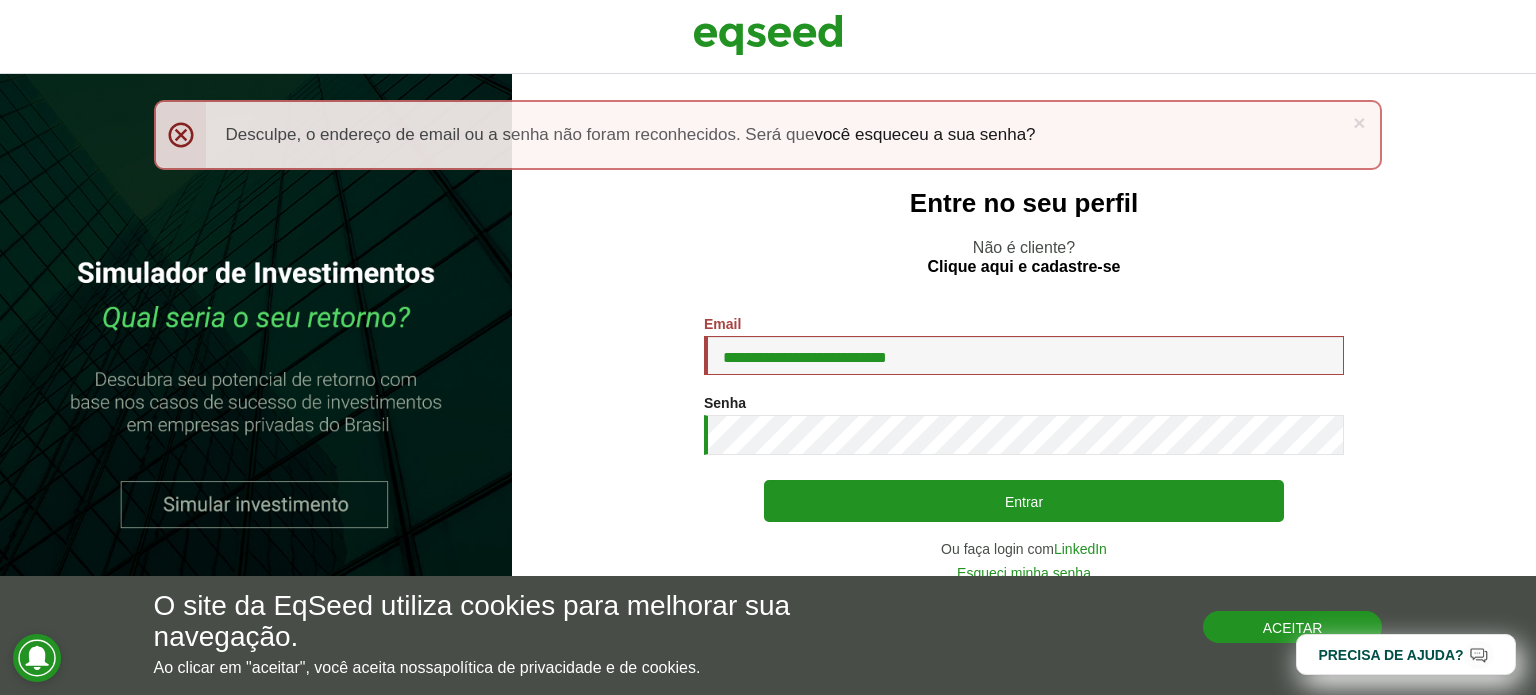 click on "Aceitar" at bounding box center (1293, 627) 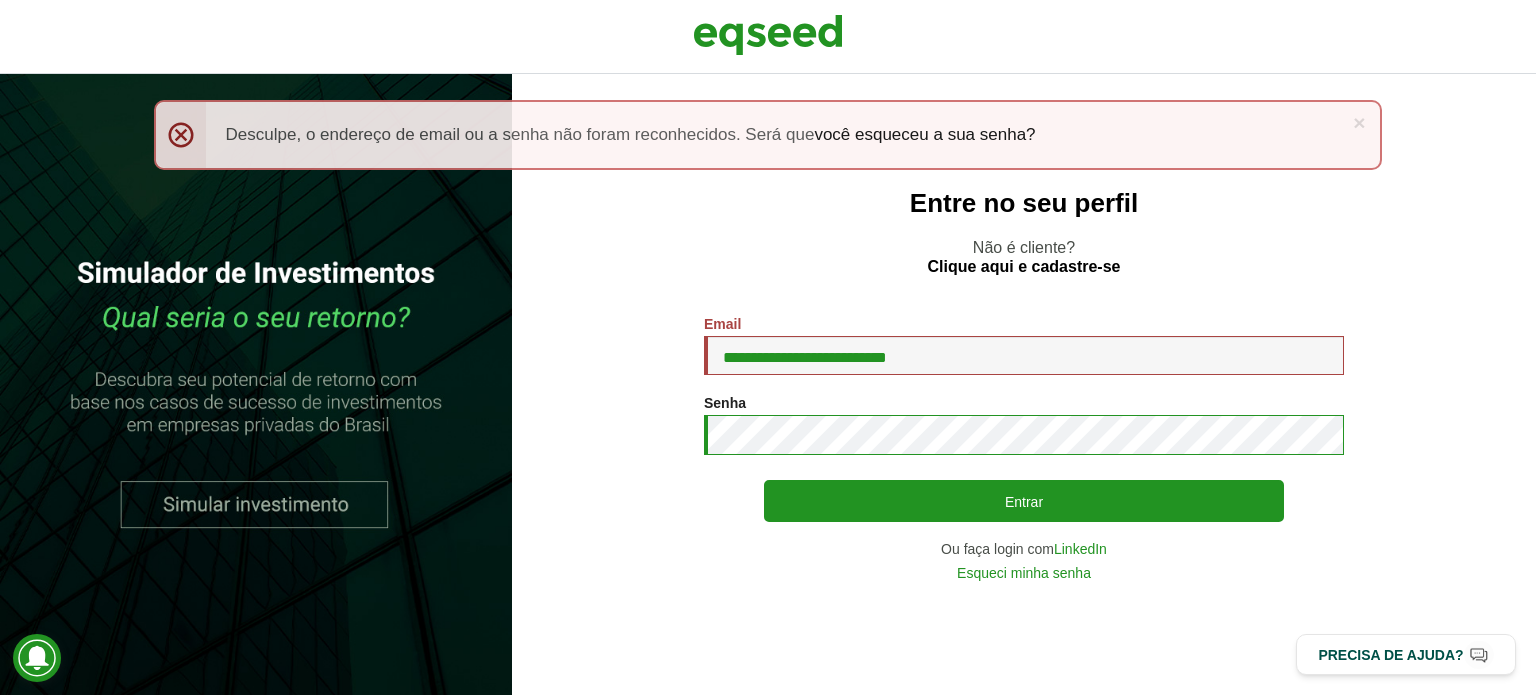 click on "Entrar" at bounding box center (1024, 501) 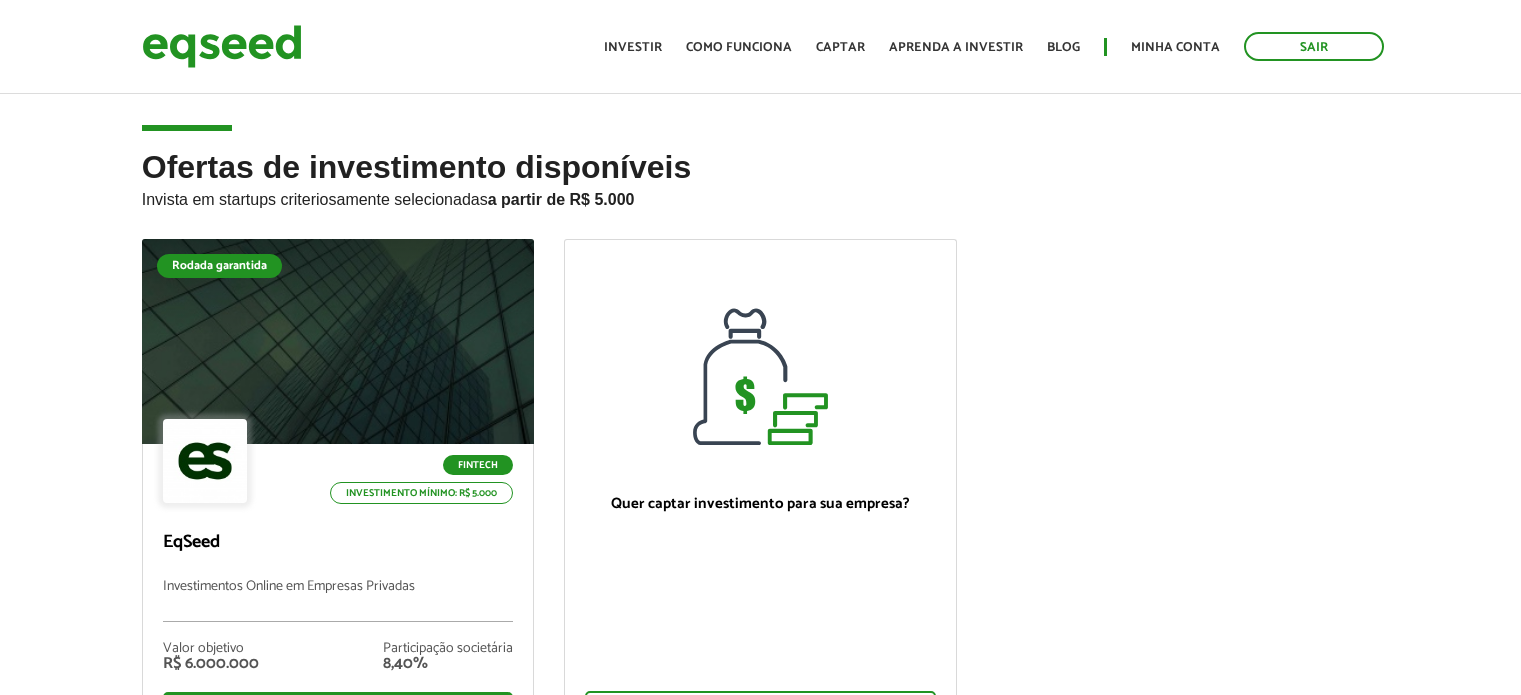 scroll, scrollTop: 0, scrollLeft: 0, axis: both 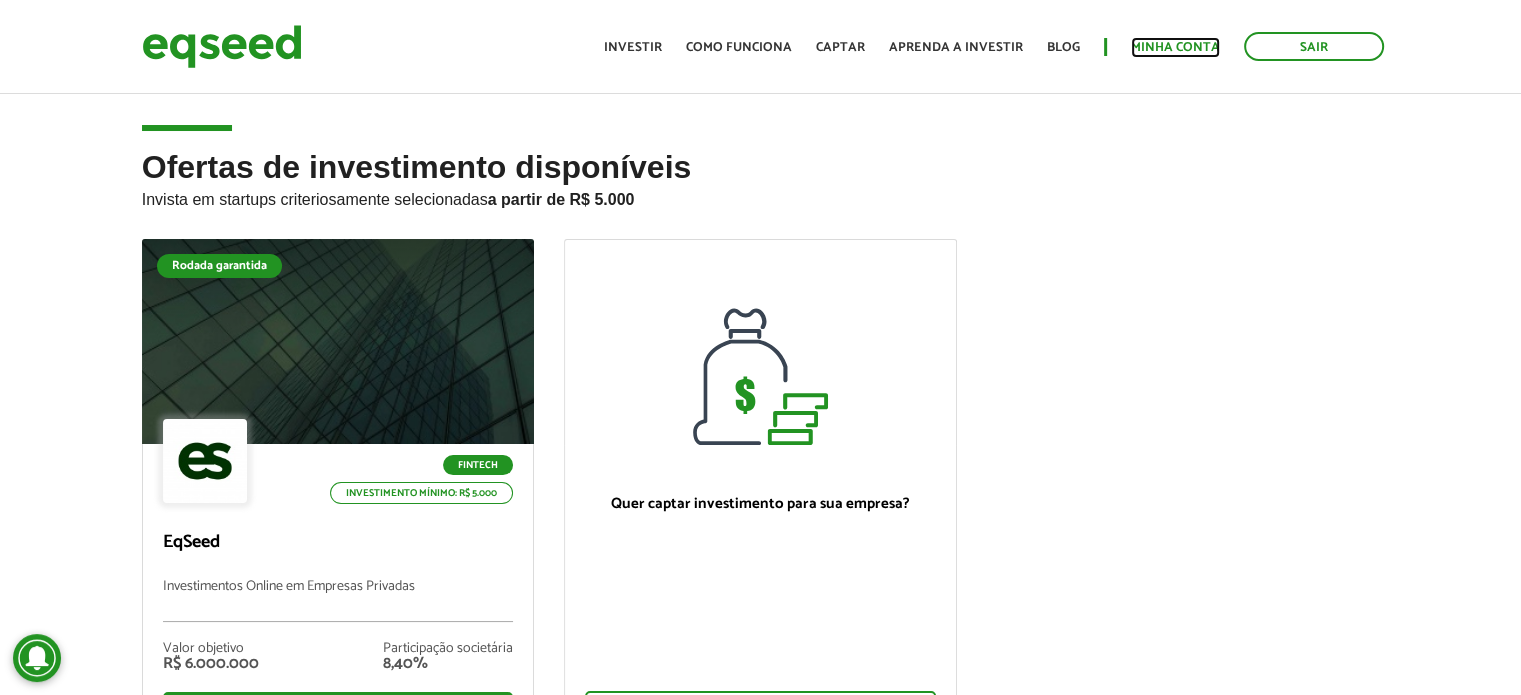 click on "Minha conta" at bounding box center [1175, 47] 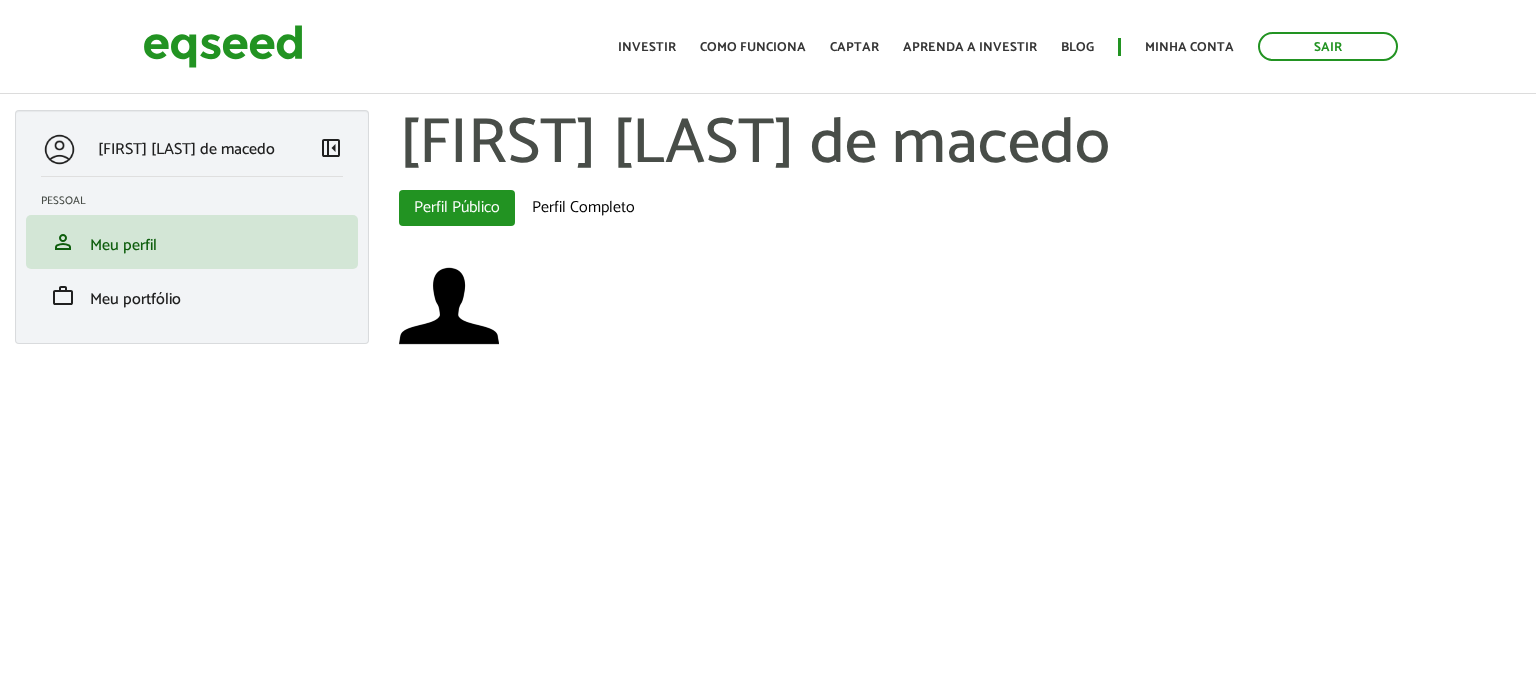 scroll, scrollTop: 0, scrollLeft: 0, axis: both 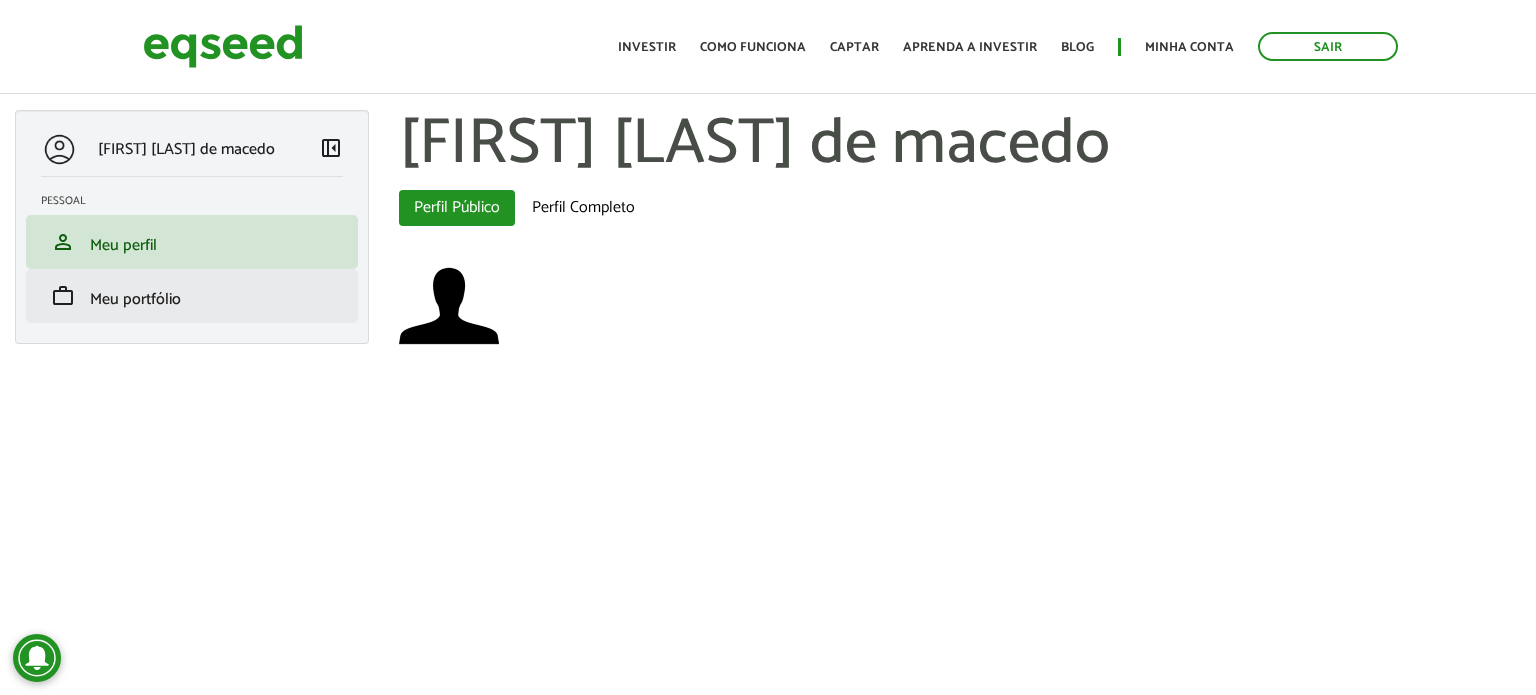click on "work Meu portfólio" at bounding box center (192, 296) 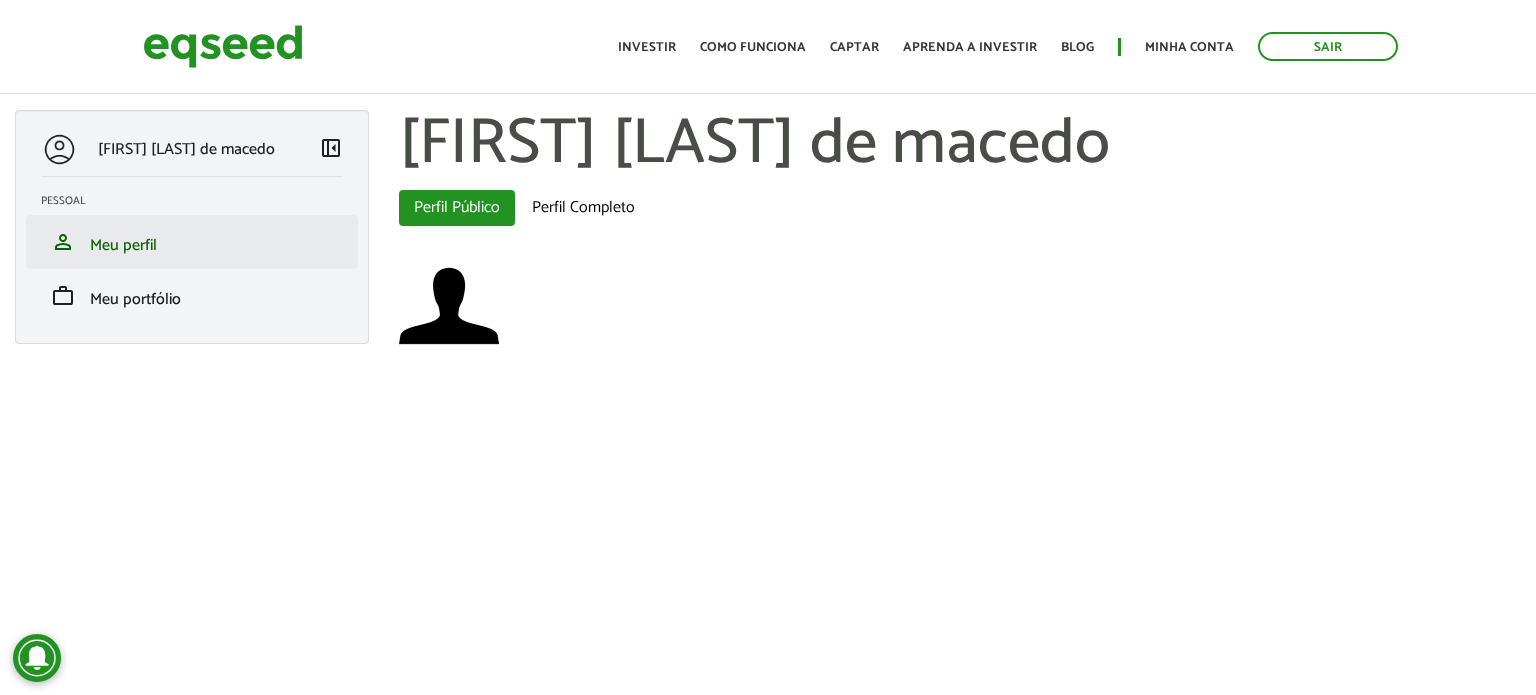 click on "person Meu perfil" at bounding box center [192, 242] 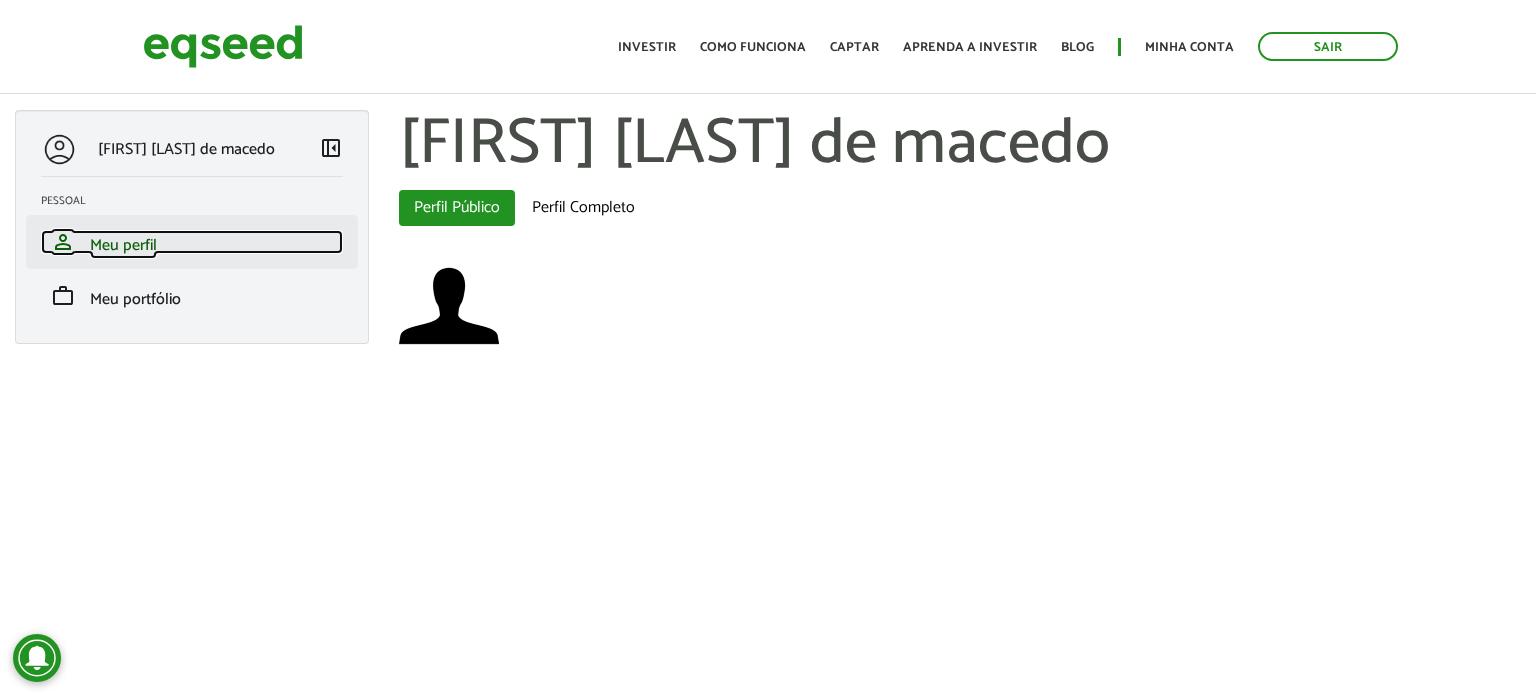 click on "Meu perfil" at bounding box center (123, 245) 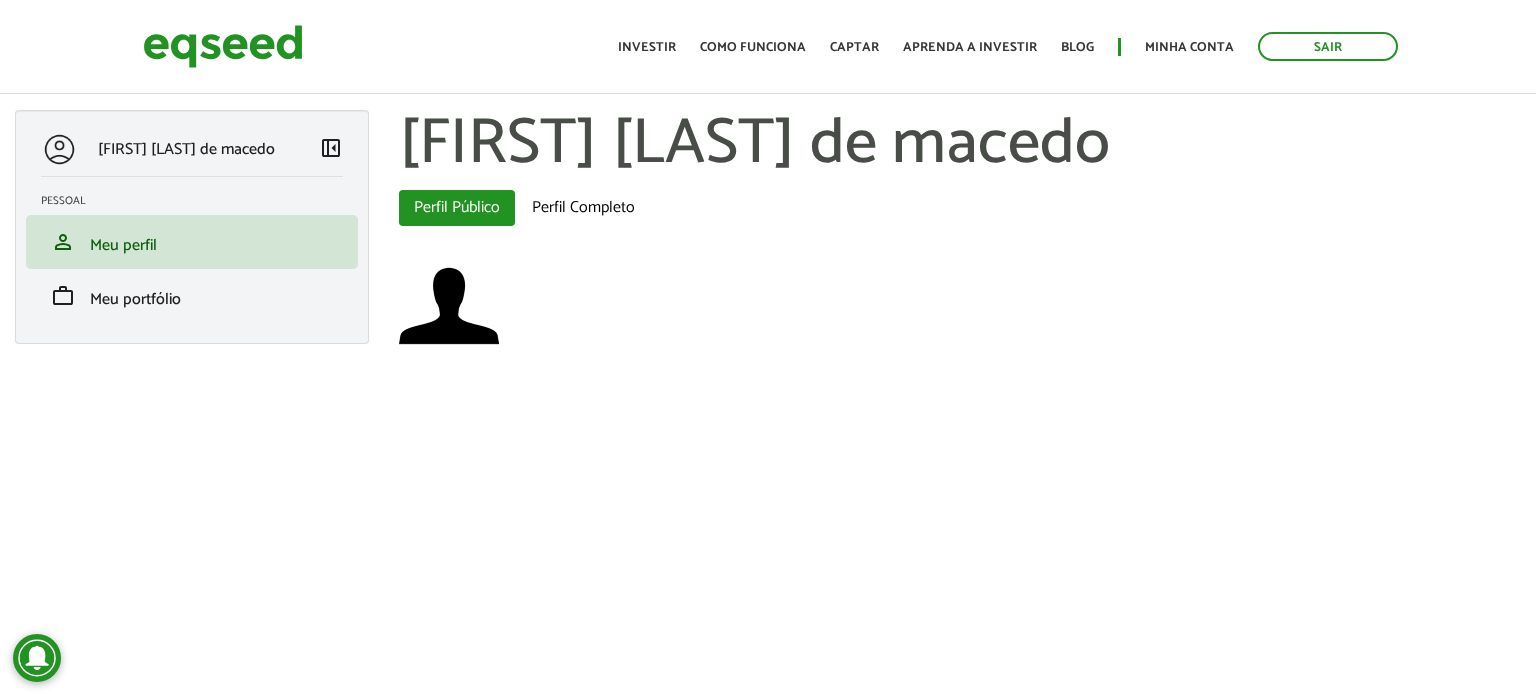 scroll, scrollTop: 0, scrollLeft: 0, axis: both 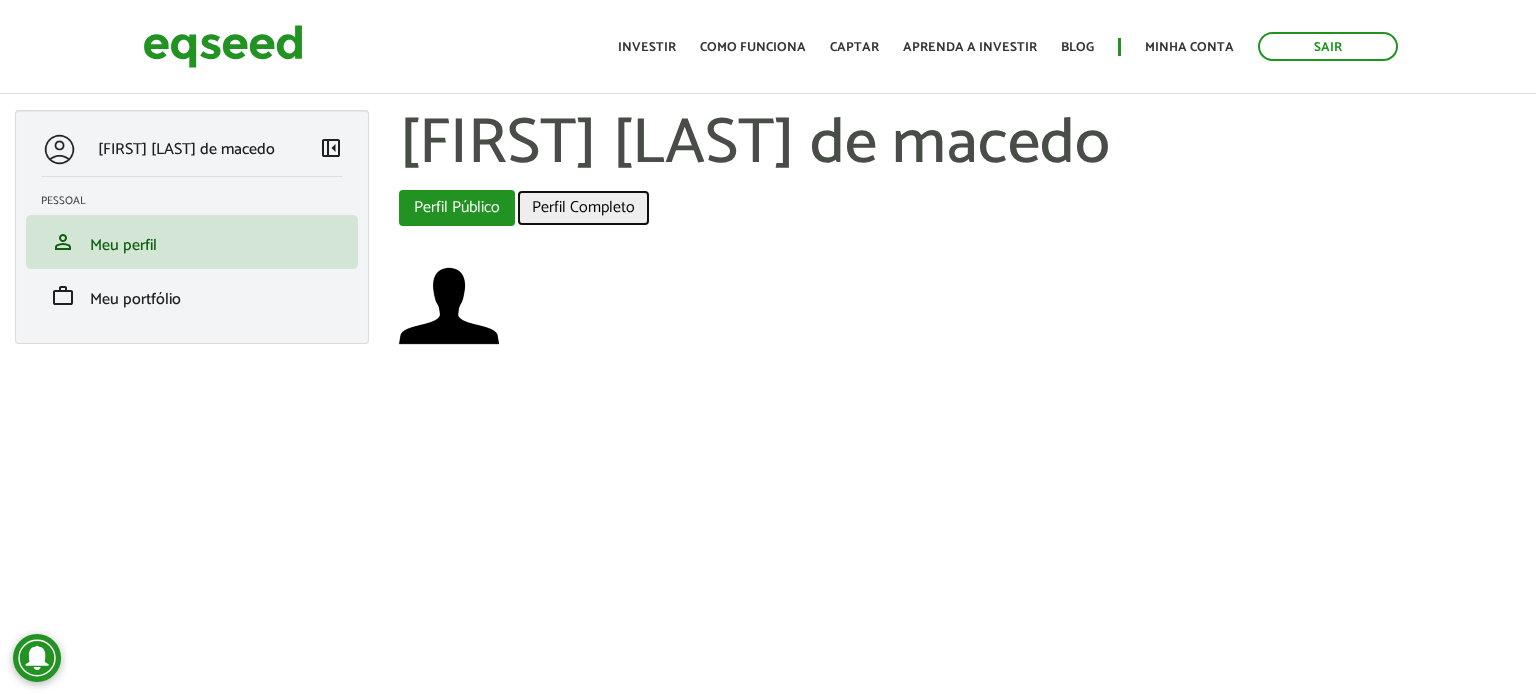 click on "Perfil Completo" at bounding box center [583, 208] 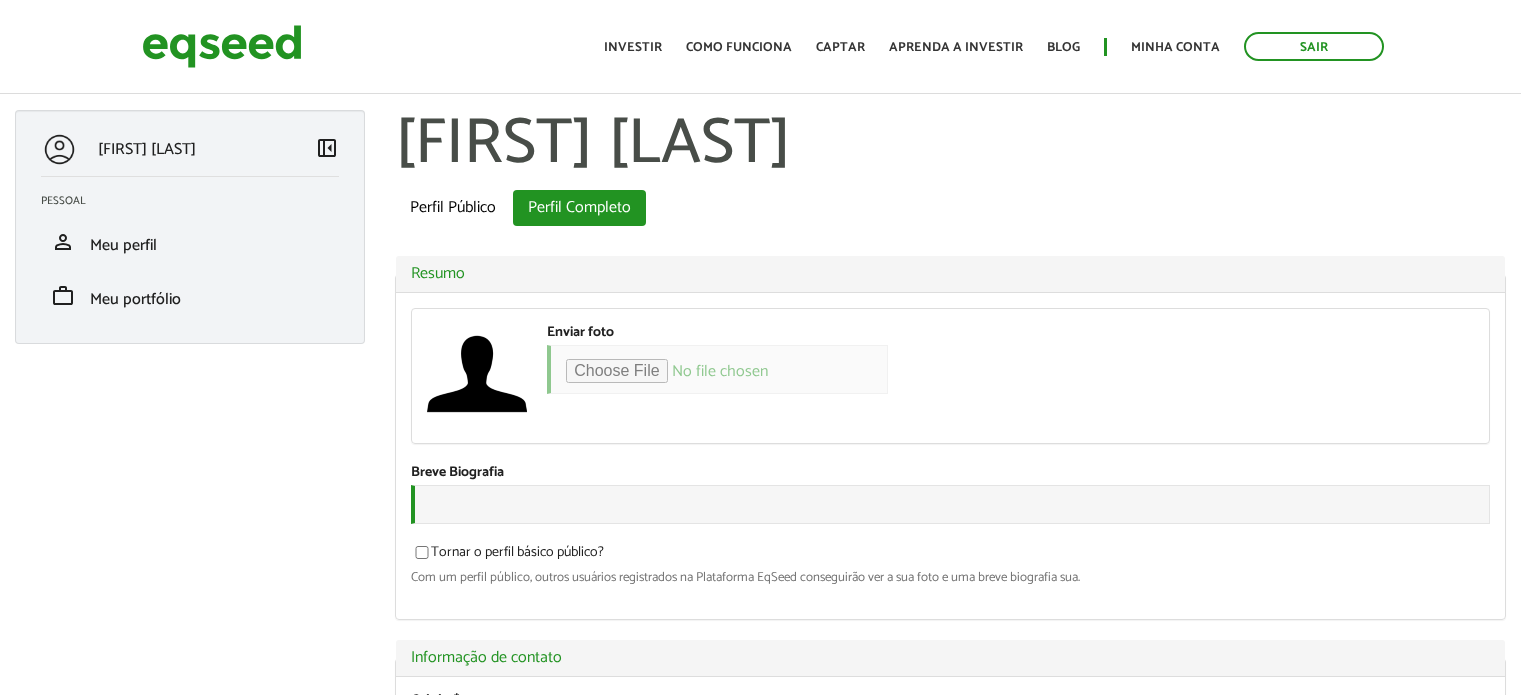 scroll, scrollTop: 0, scrollLeft: 0, axis: both 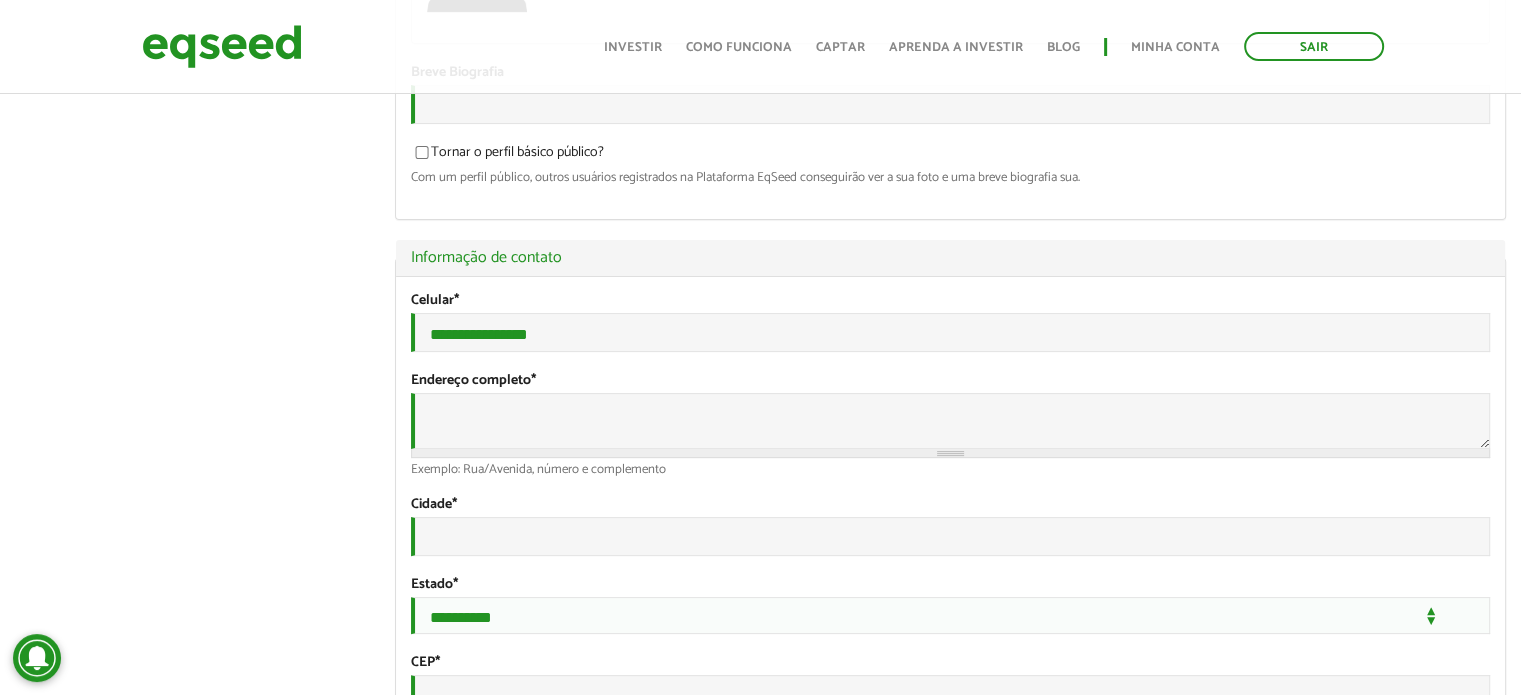 type on "**********" 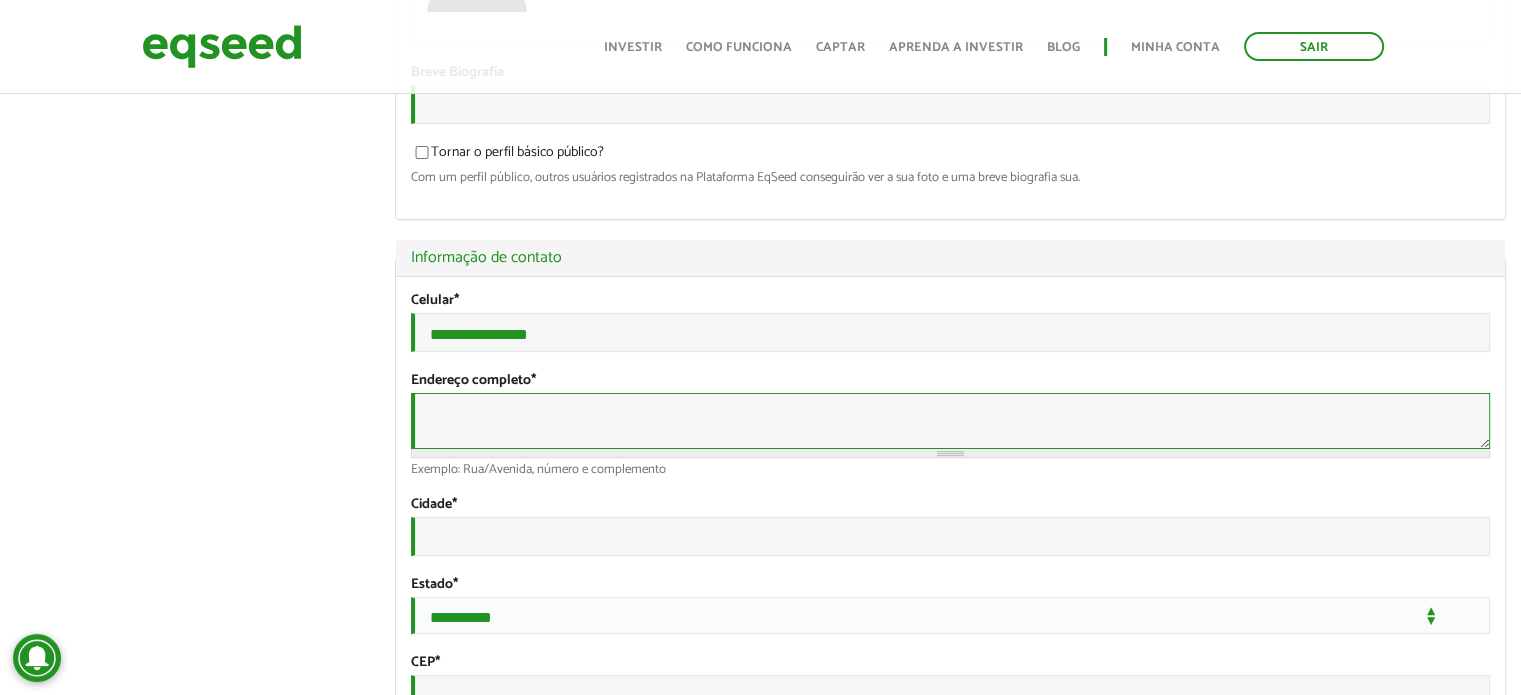 click on "Endereço completo  *" at bounding box center [950, 421] 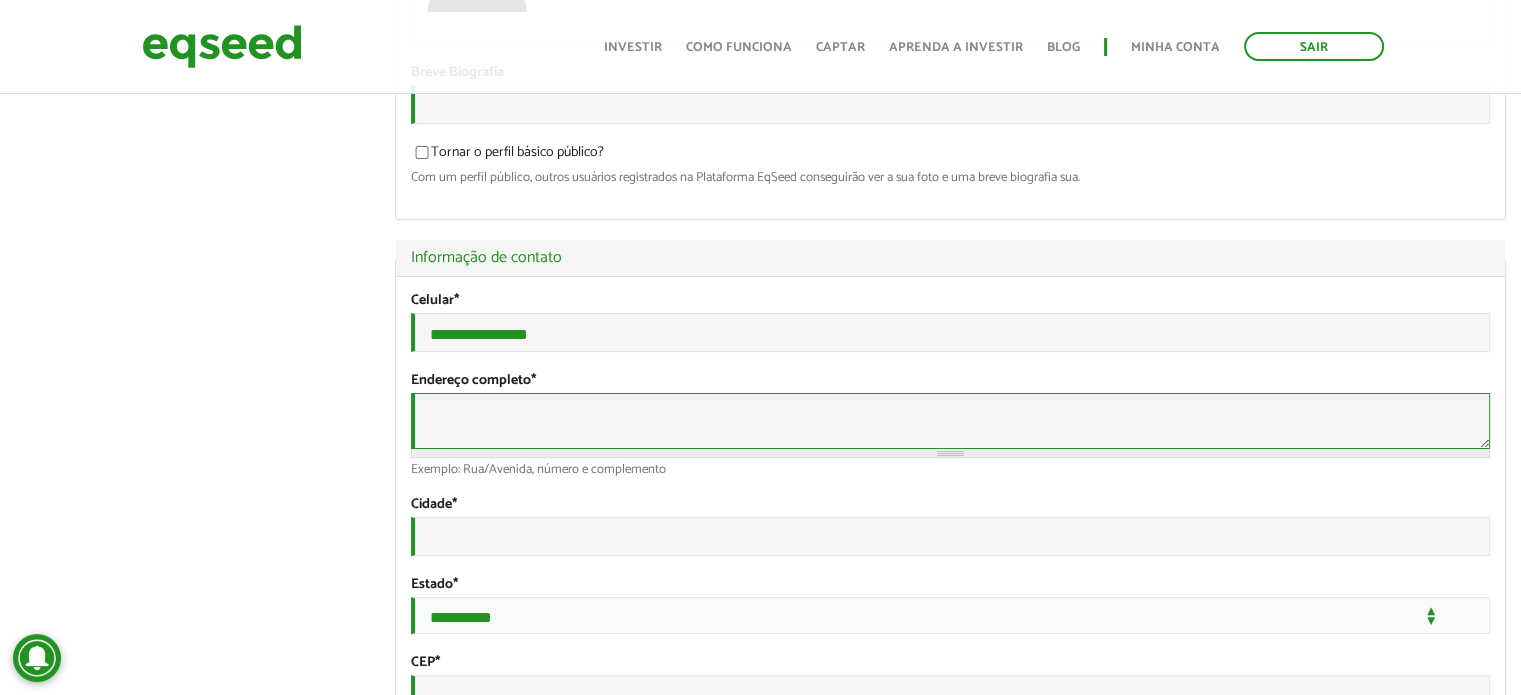 type on "**********" 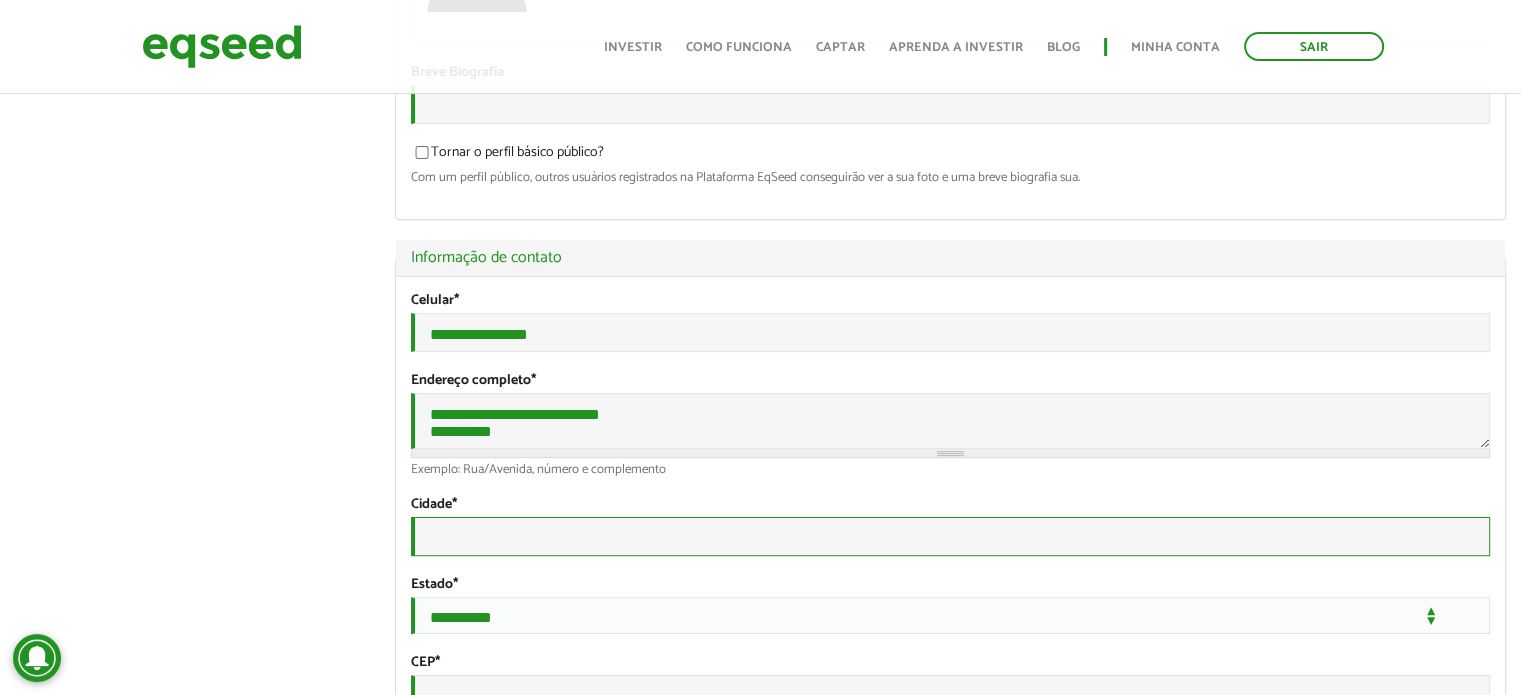 type on "********" 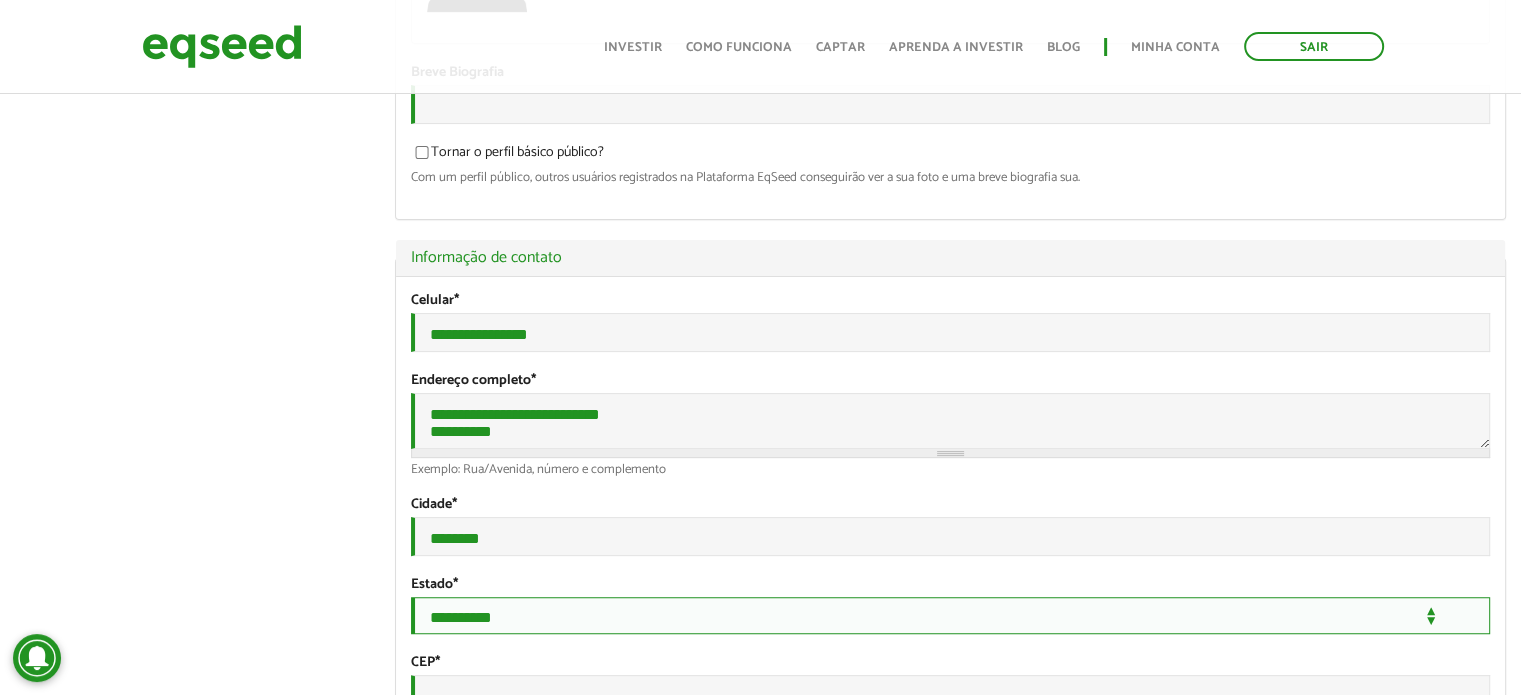select on "**" 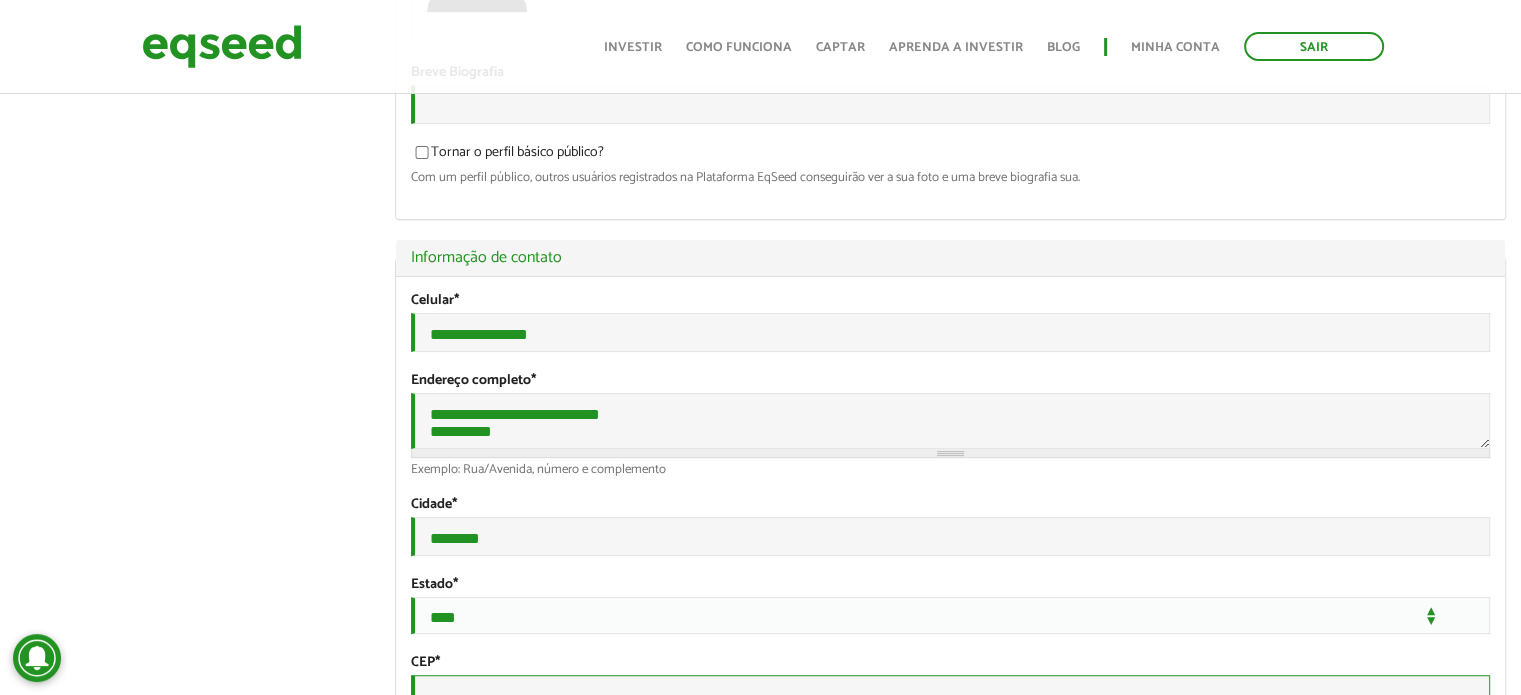 type on "*********" 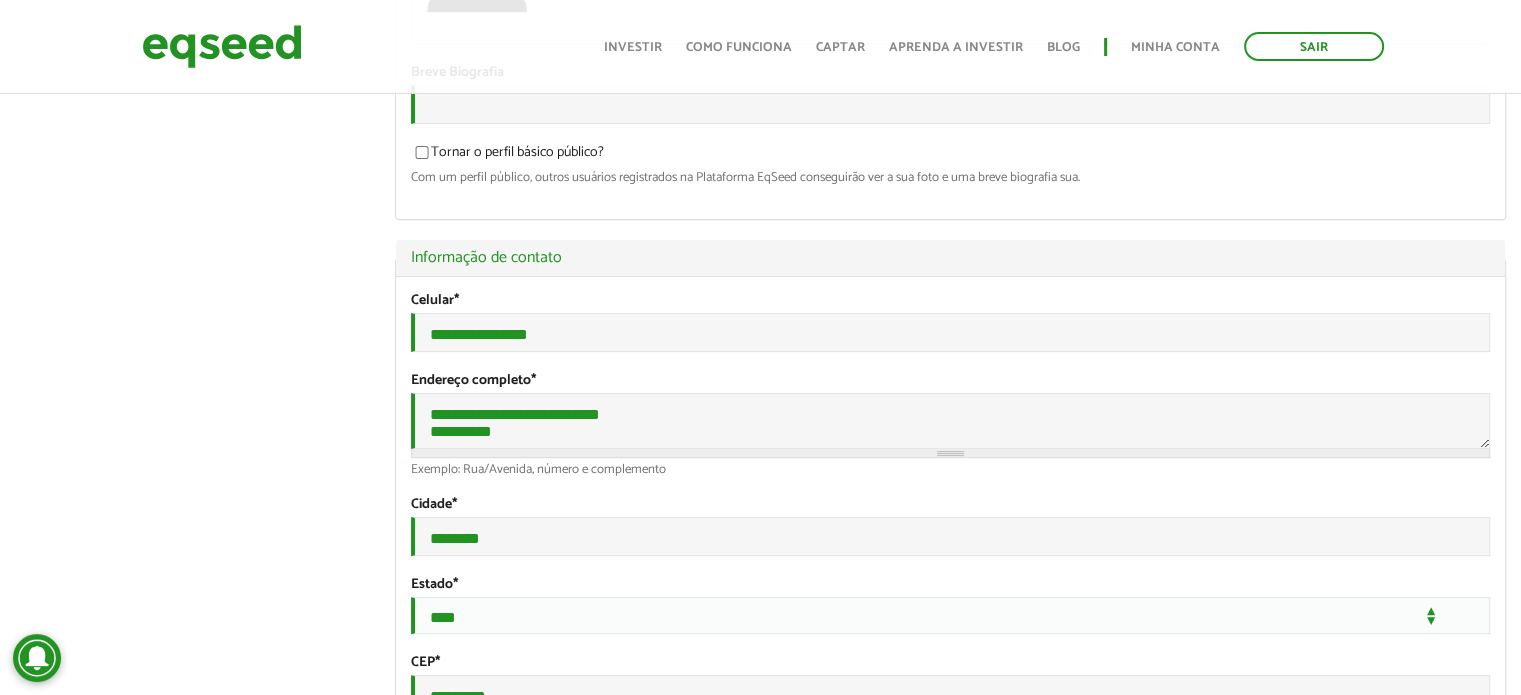 select on "***" 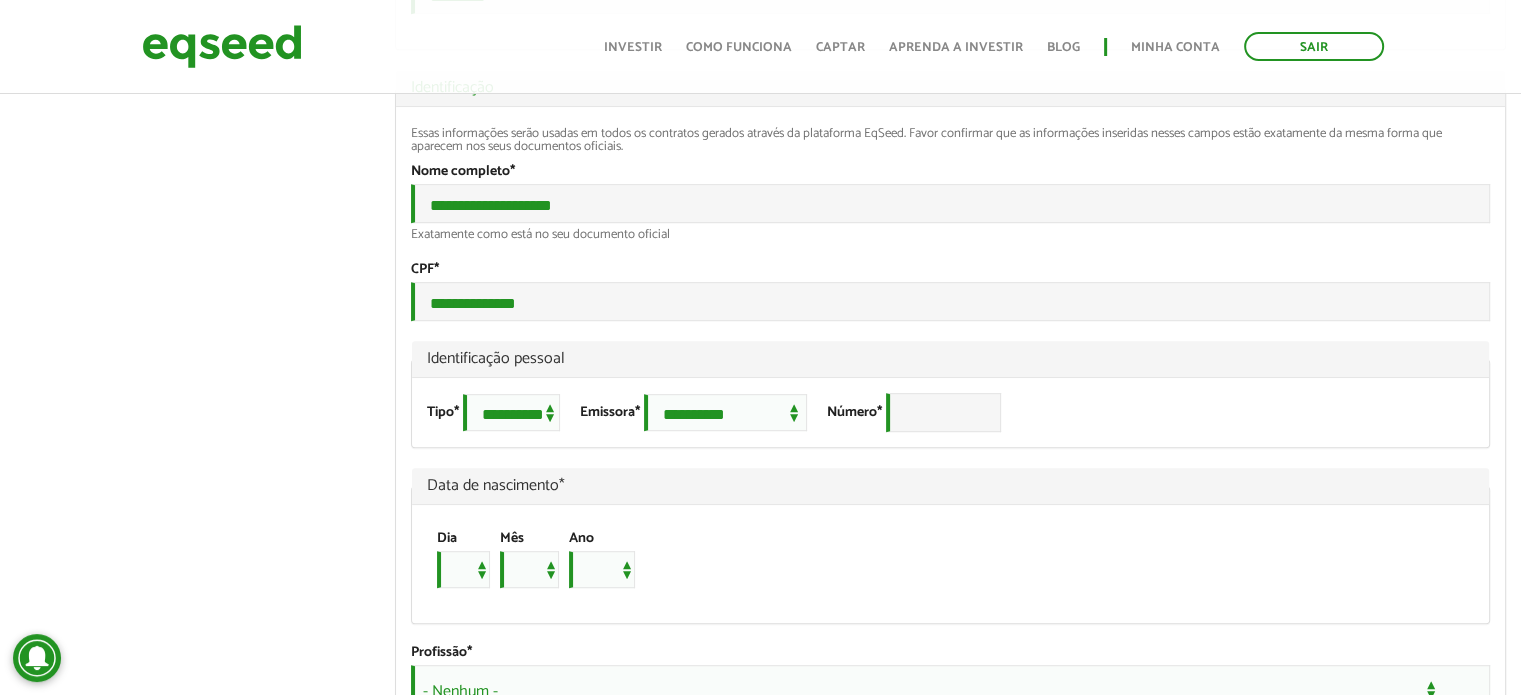 scroll, scrollTop: 1200, scrollLeft: 0, axis: vertical 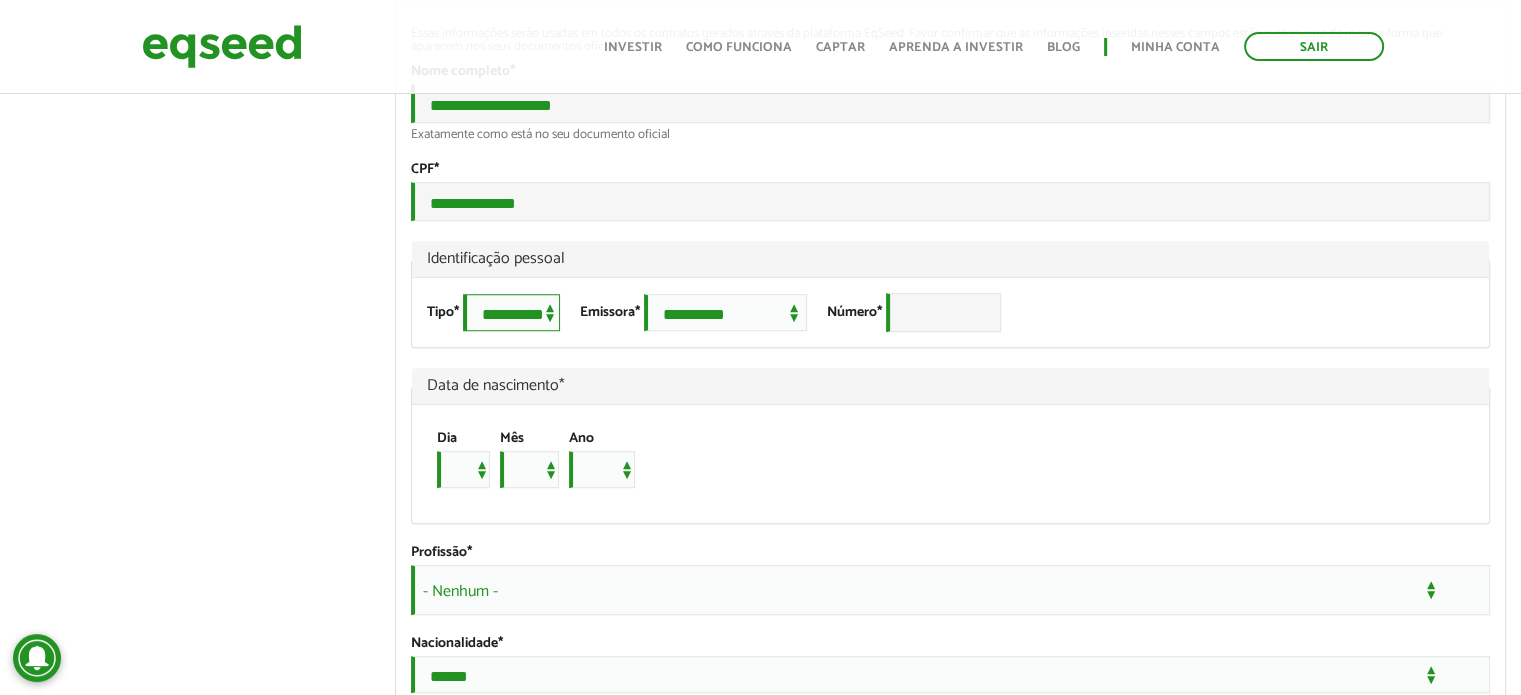 click on "**********" at bounding box center [511, 312] 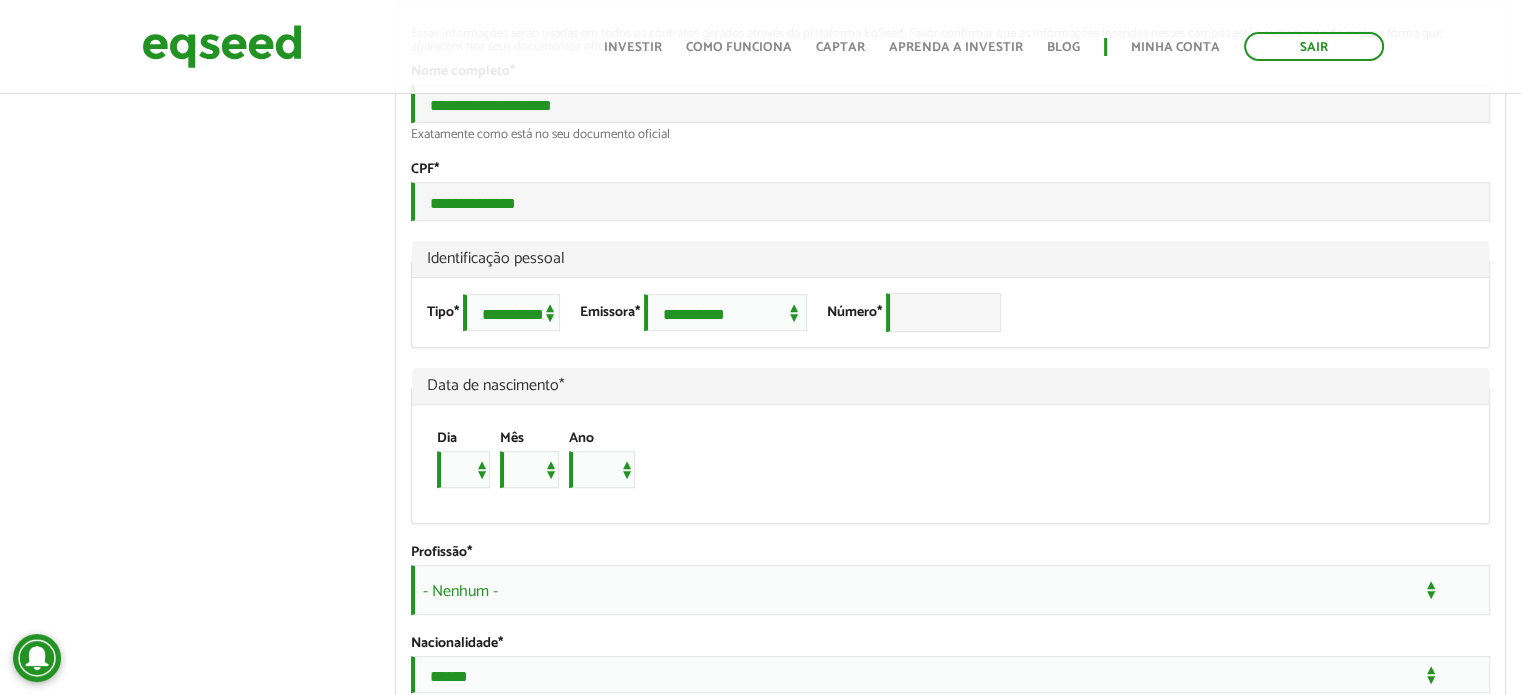 click on "**********" at bounding box center (950, 445) 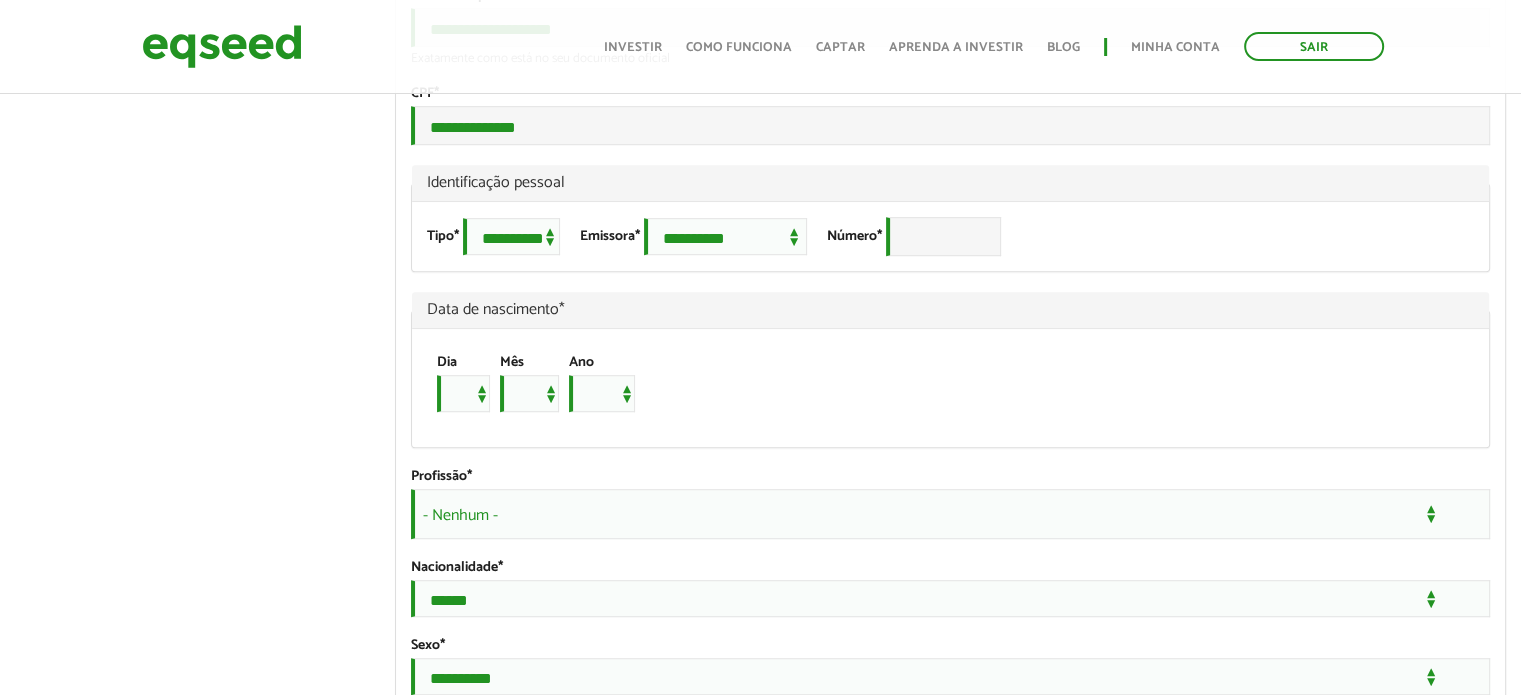 scroll, scrollTop: 1400, scrollLeft: 0, axis: vertical 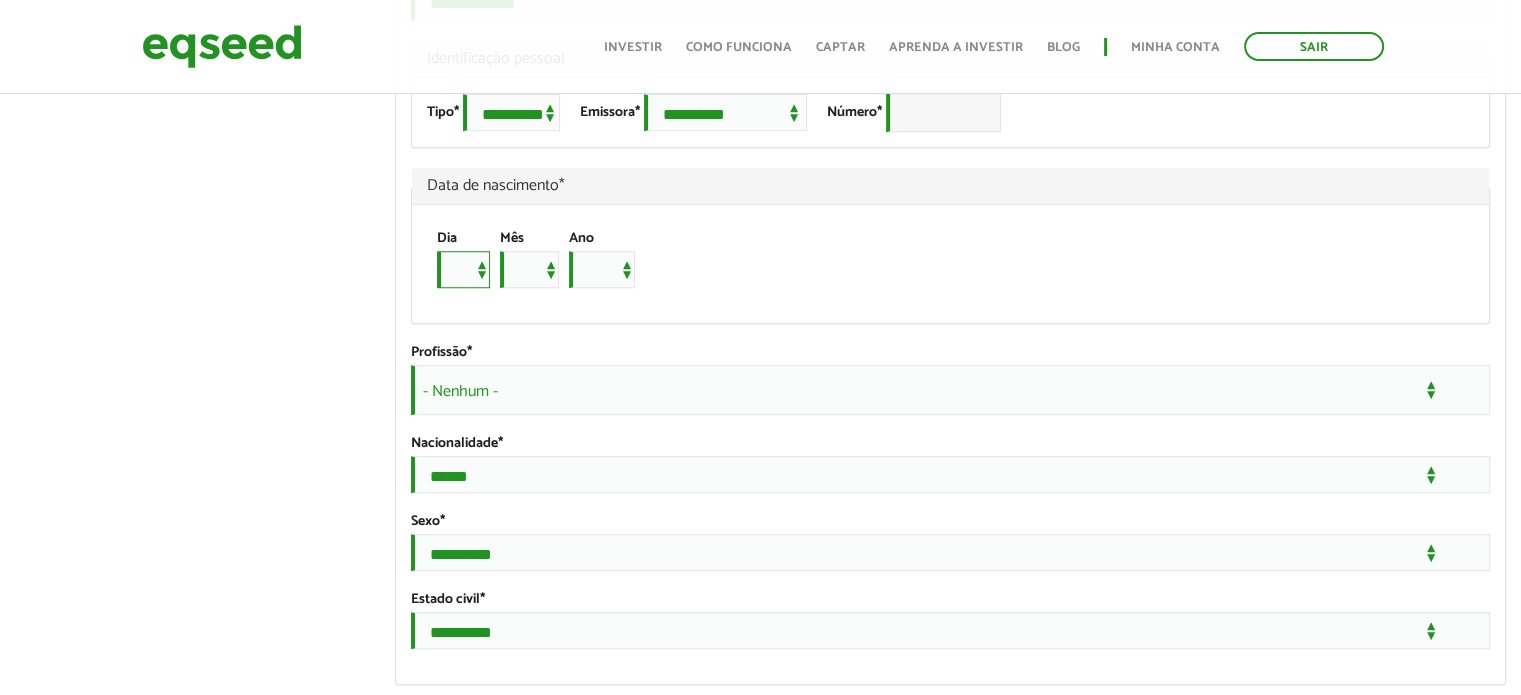 click on "* * * * * * * * * ** ** ** ** ** ** ** ** ** ** ** ** ** ** ** ** ** ** ** ** ** **" at bounding box center (463, 269) 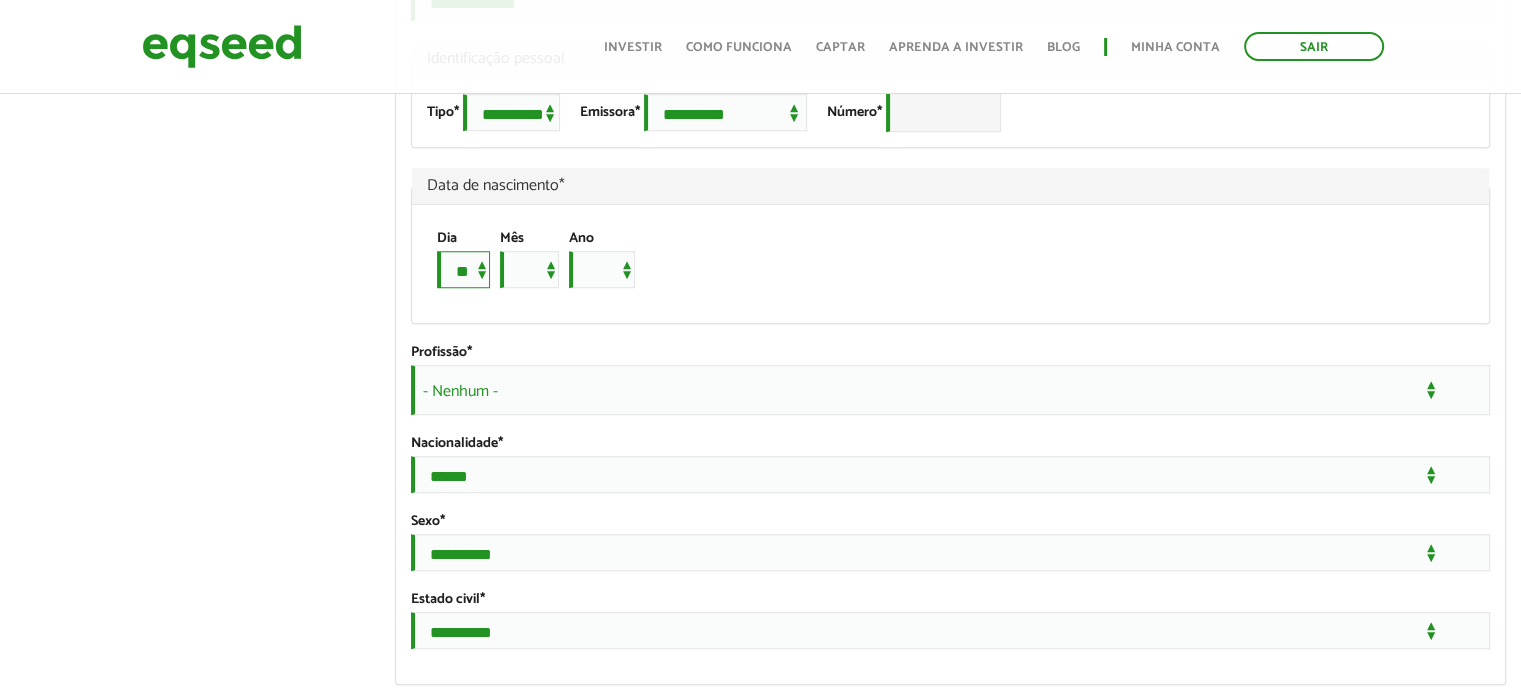 click on "* * * * * * * * * ** ** ** ** ** ** ** ** ** ** ** ** ** ** ** ** ** ** ** ** ** **" at bounding box center (463, 269) 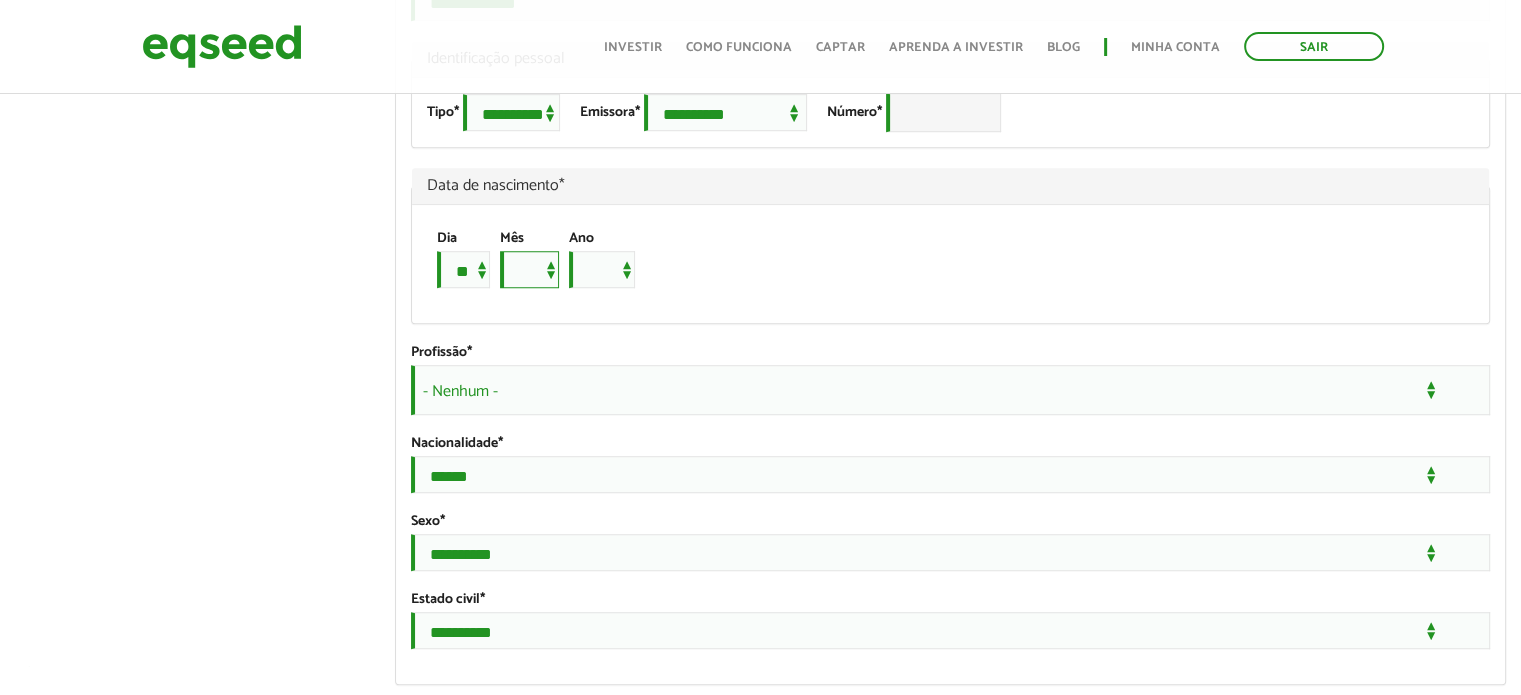 click on "*** *** *** *** *** *** *** *** *** *** *** ***" at bounding box center [529, 269] 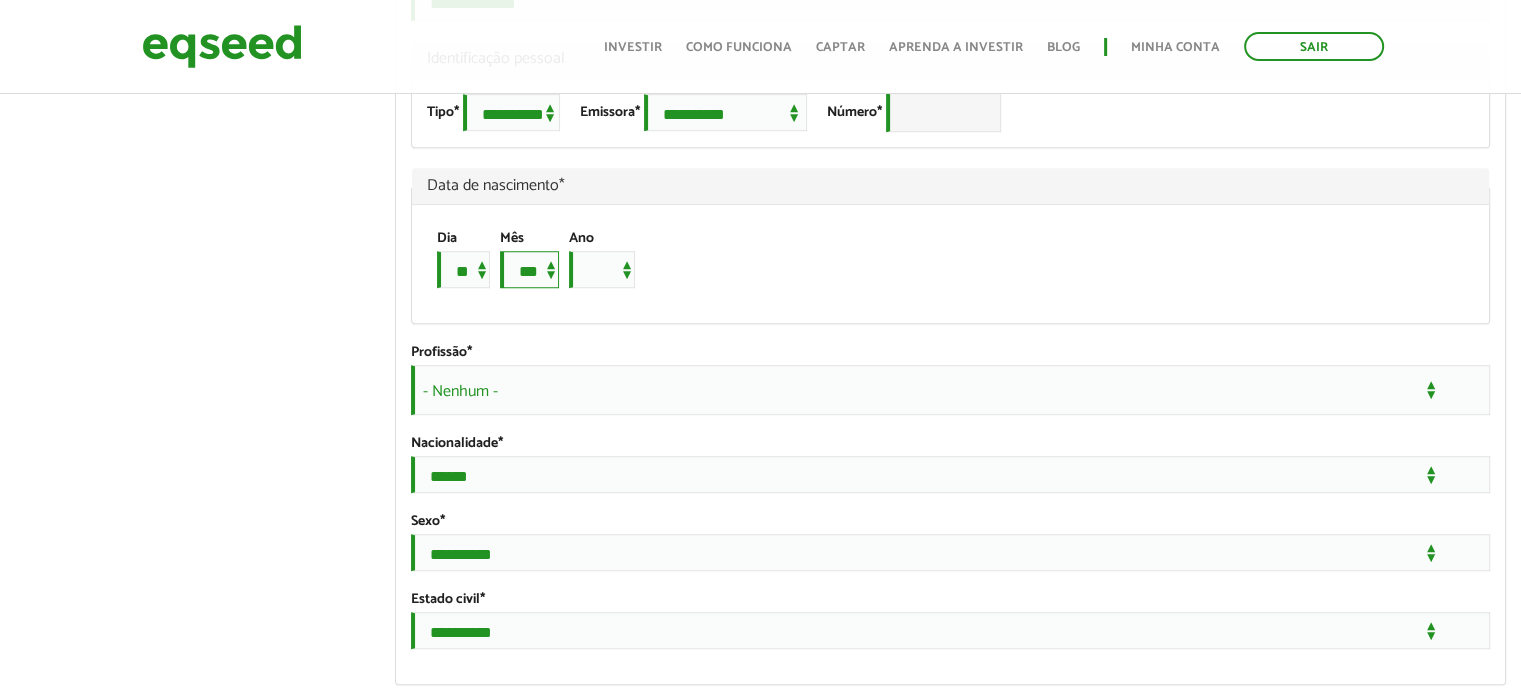 click on "*** *** *** *** *** *** *** *** *** *** *** ***" at bounding box center [529, 269] 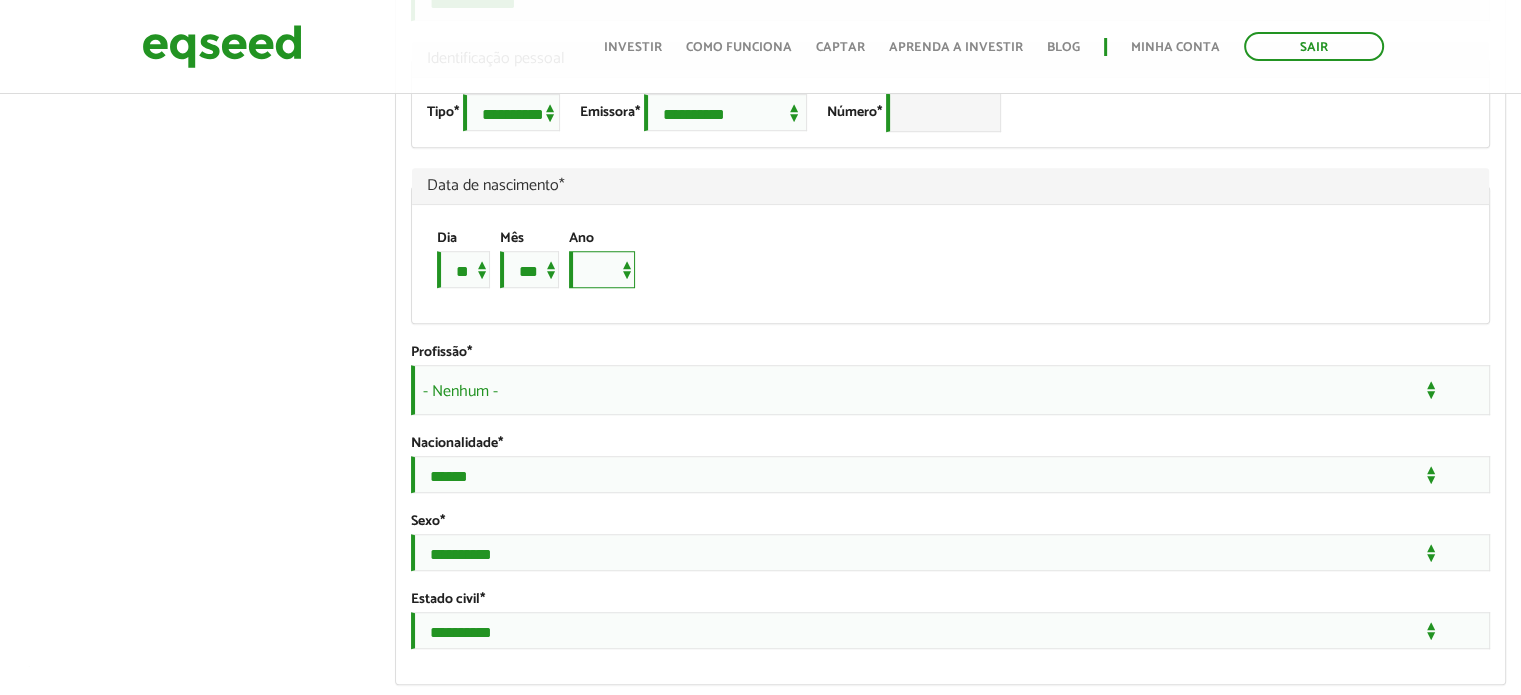 click on "**** **** **** **** **** **** **** **** **** **** **** **** **** **** **** **** **** **** **** **** **** **** **** **** **** **** **** **** **** **** **** **** **** **** **** **** **** **** **** **** **** **** **** **** **** **** **** **** **** **** **** **** **** **** **** **** **** **** **** **** **** **** **** **** **** **** **** **** **** **** **** **** **** **** **** **** **** **** **** **** **** **** **** **** **** **** **** **** **** **** **** **** **** **** **** **** **** **** **** **** **** **** **** **** **** **** **** **** **** **** **** **** **** **** **** **** **** **** **** **** **** **** **** **** **** ****" at bounding box center [602, 269] 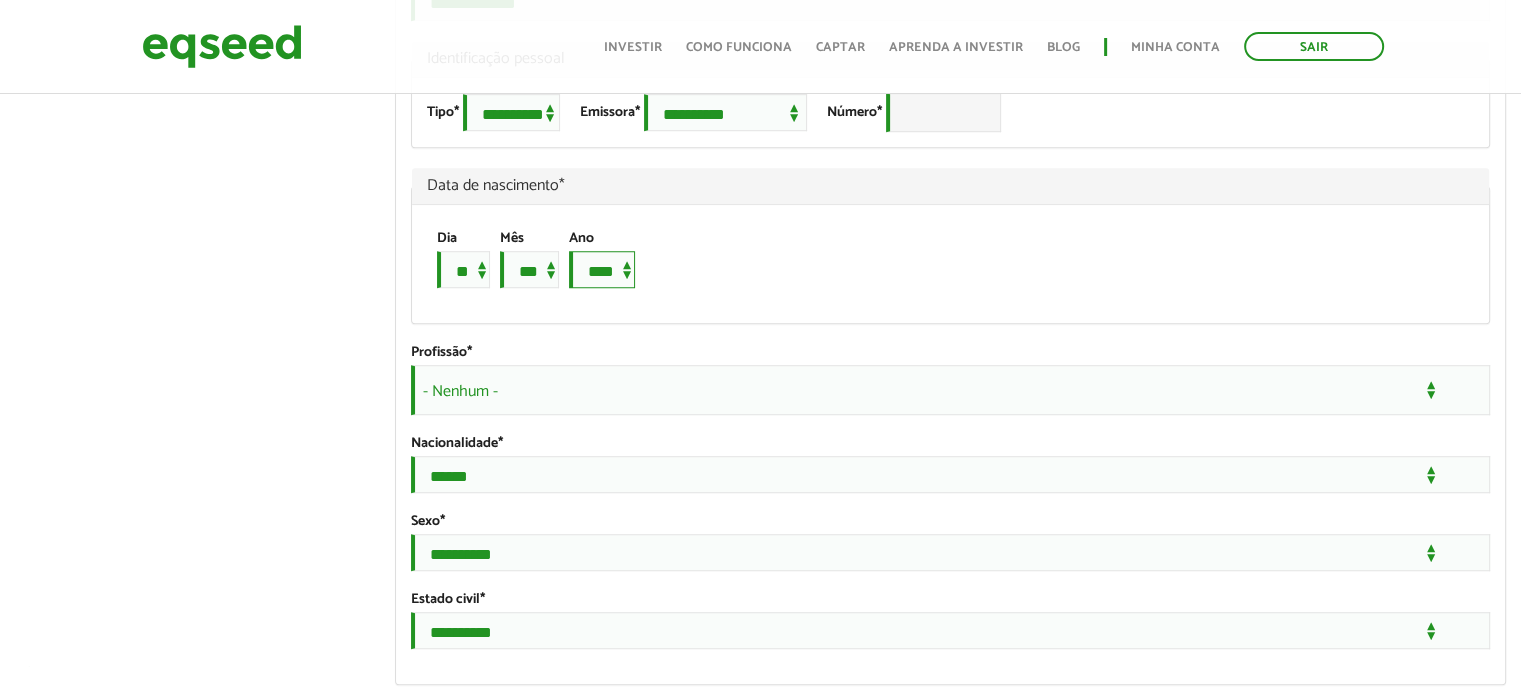 click on "**** **** **** **** **** **** **** **** **** **** **** **** **** **** **** **** **** **** **** **** **** **** **** **** **** **** **** **** **** **** **** **** **** **** **** **** **** **** **** **** **** **** **** **** **** **** **** **** **** **** **** **** **** **** **** **** **** **** **** **** **** **** **** **** **** **** **** **** **** **** **** **** **** **** **** **** **** **** **** **** **** **** **** **** **** **** **** **** **** **** **** **** **** **** **** **** **** **** **** **** **** **** **** **** **** **** **** **** **** **** **** **** **** **** **** **** **** **** **** **** **** **** **** **** **** ****" at bounding box center [602, 269] 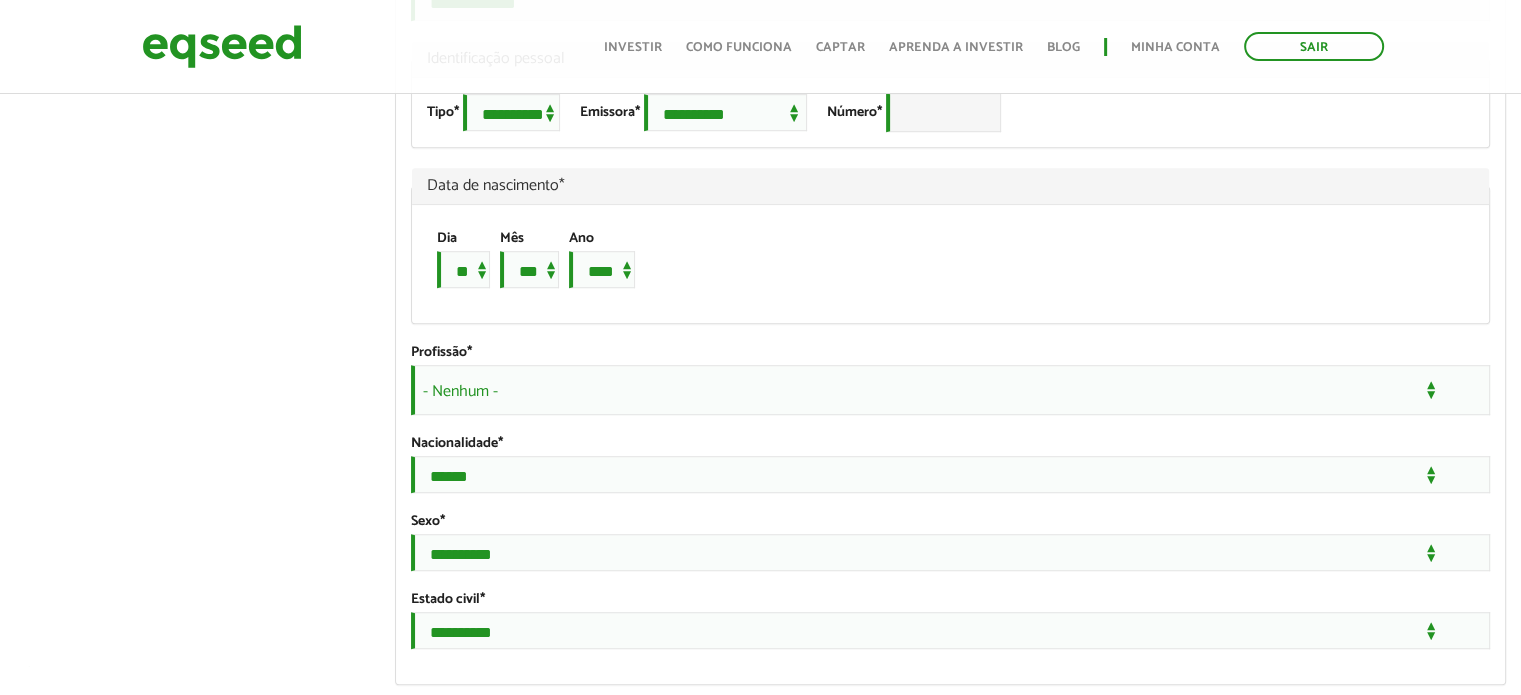 click on "- Nenhum -" at bounding box center [950, 390] 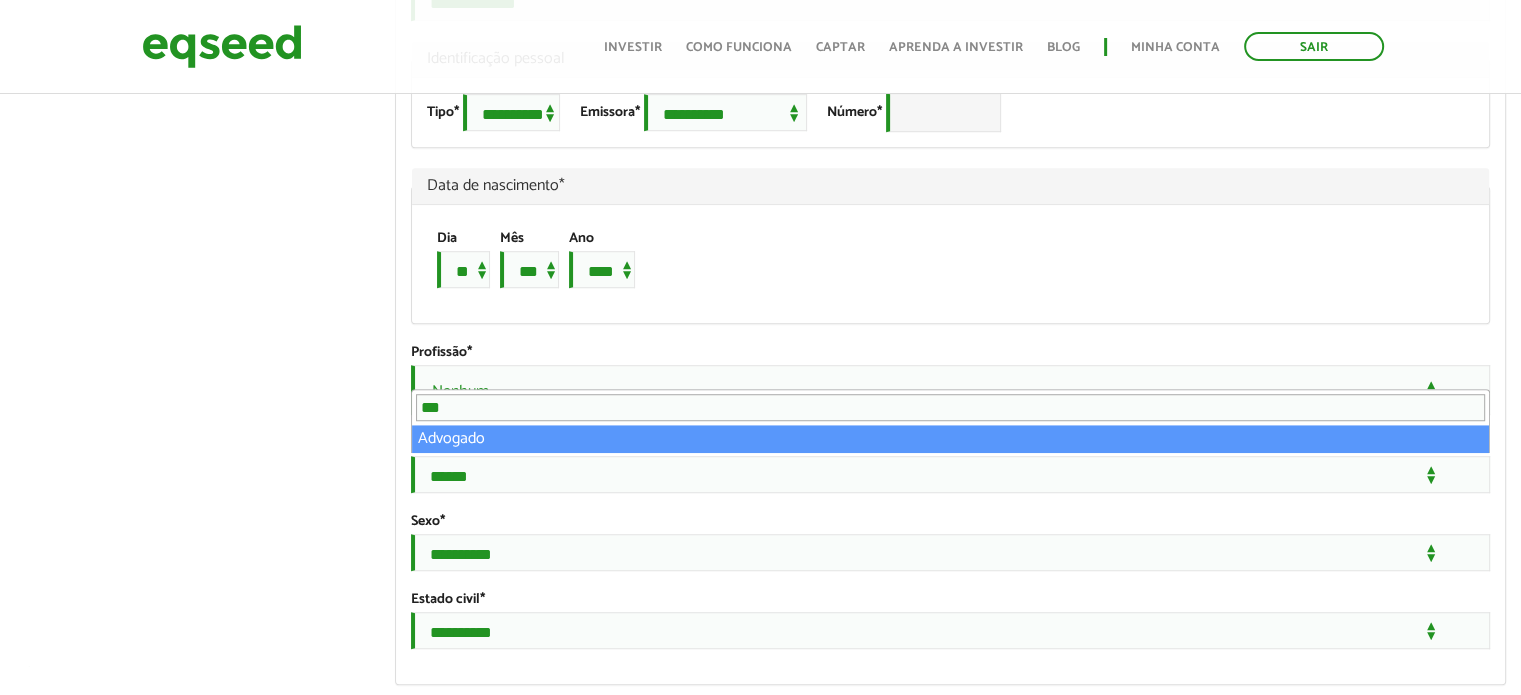 type on "***" 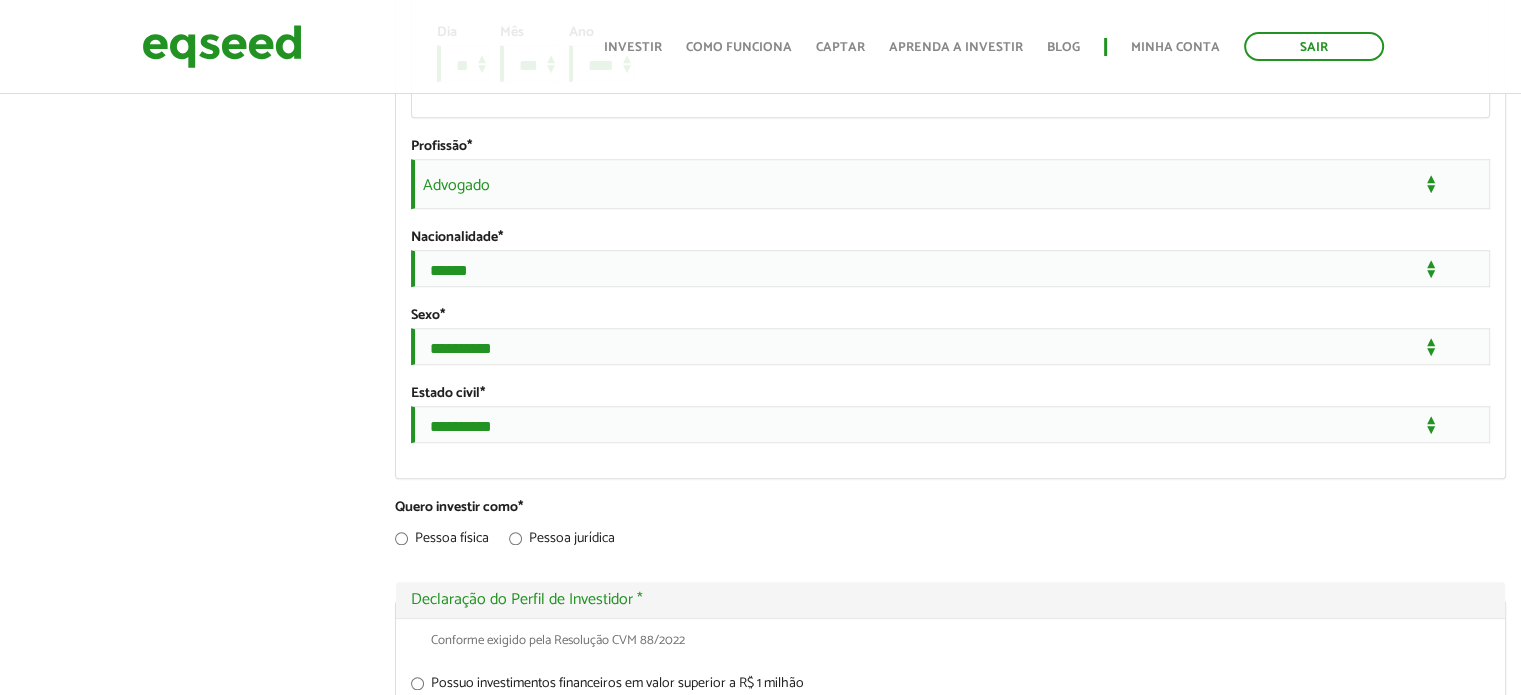 scroll, scrollTop: 1700, scrollLeft: 0, axis: vertical 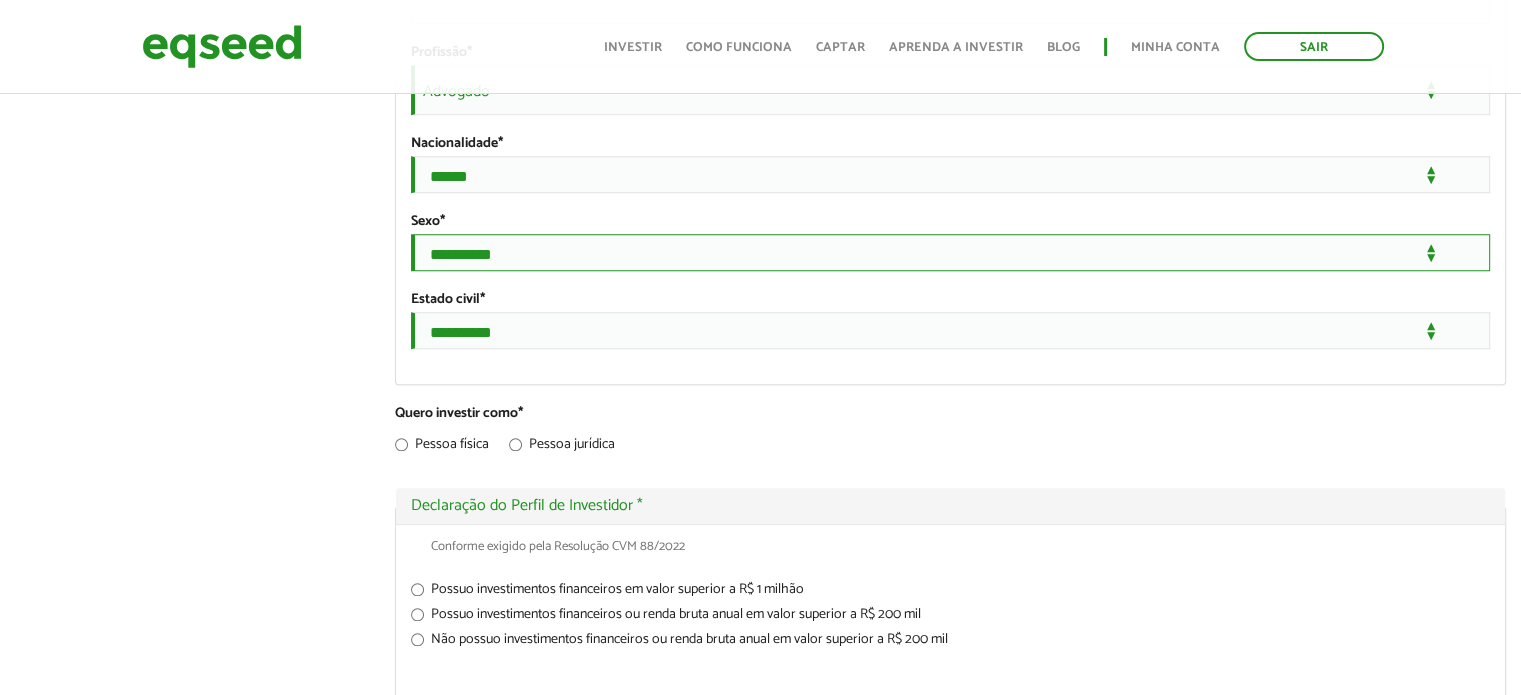 click on "**********" at bounding box center (950, 252) 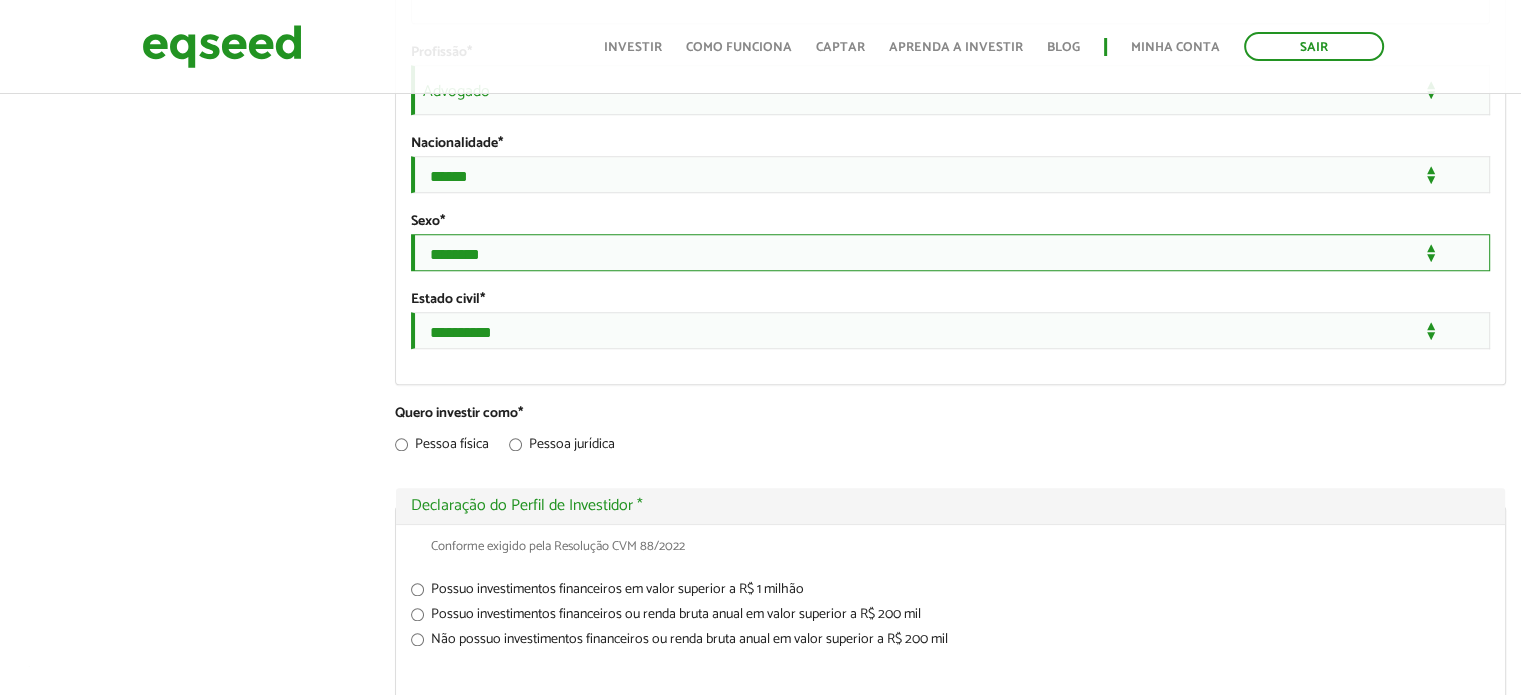 click on "**********" at bounding box center [950, 252] 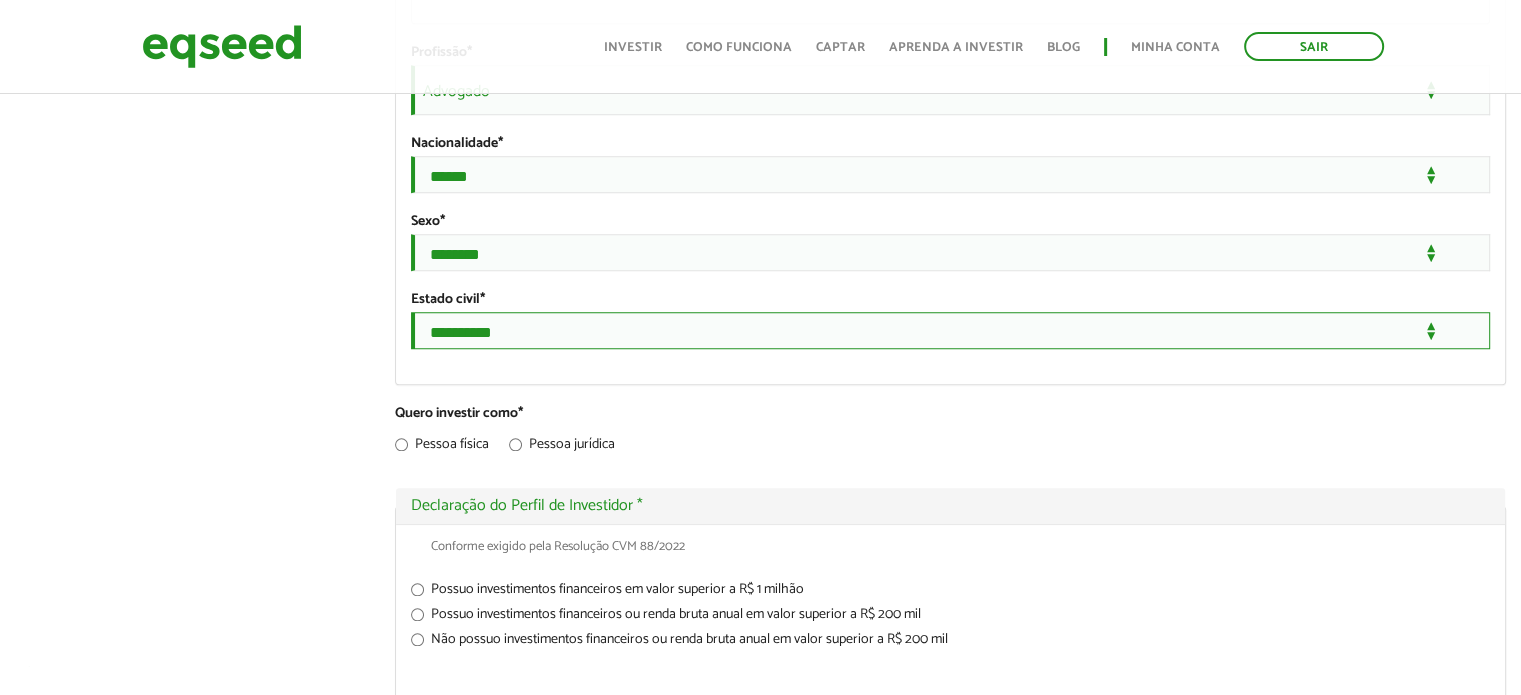 click on "**********" at bounding box center (950, 330) 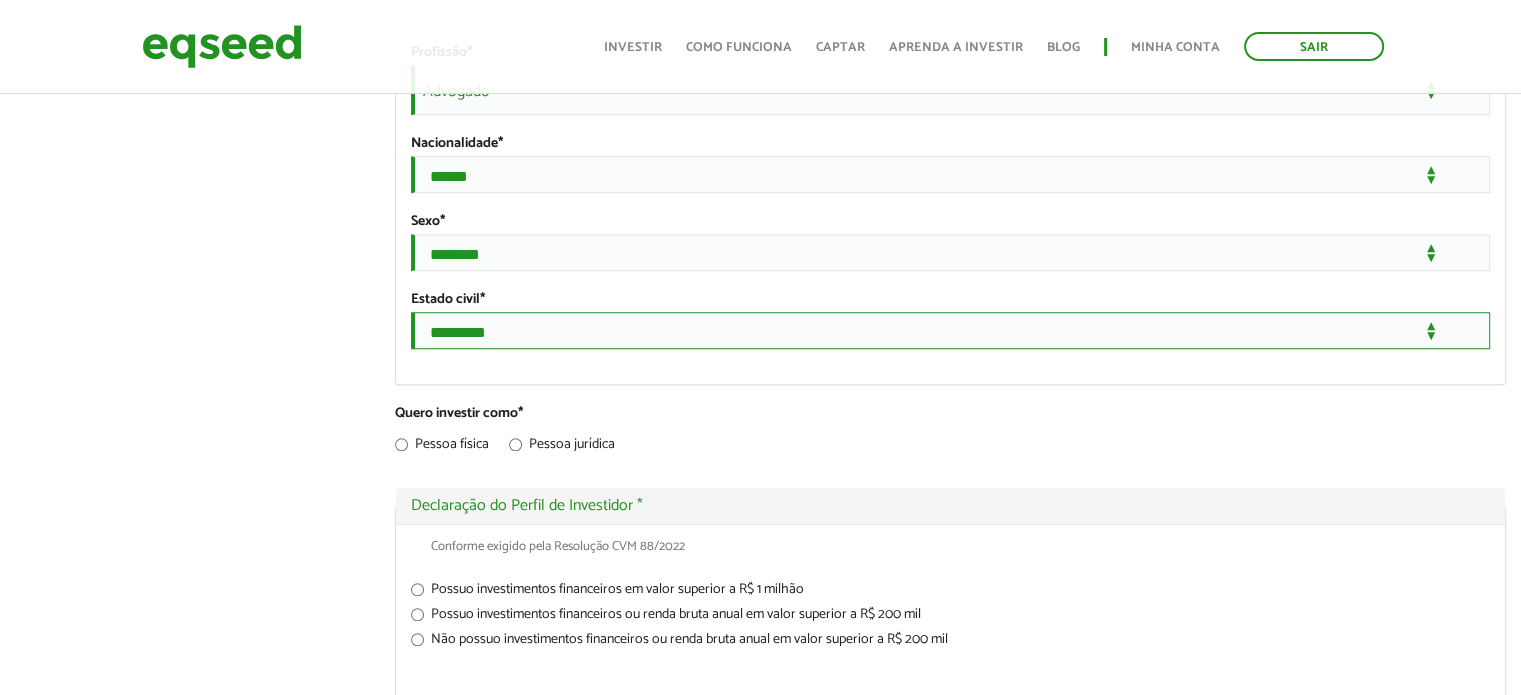 click on "**********" at bounding box center (950, 330) 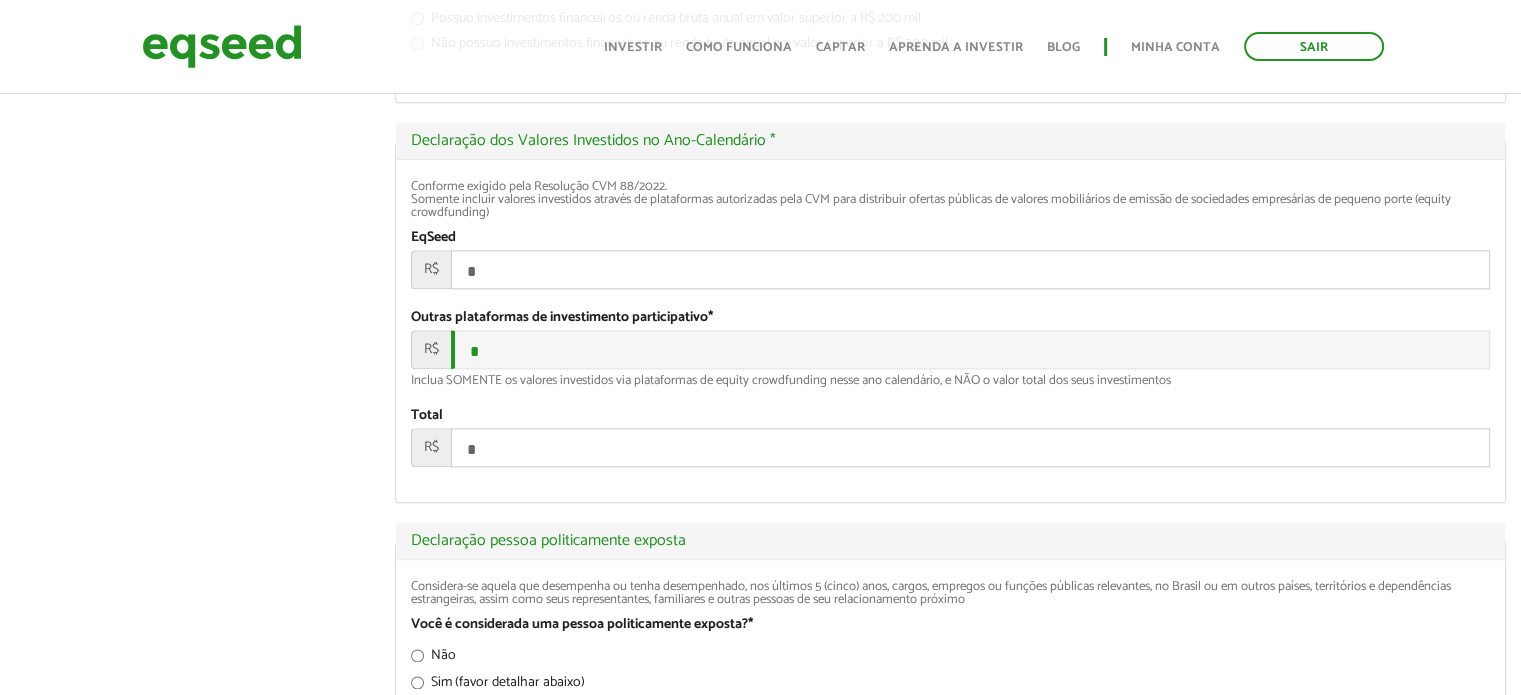 scroll, scrollTop: 2300, scrollLeft: 0, axis: vertical 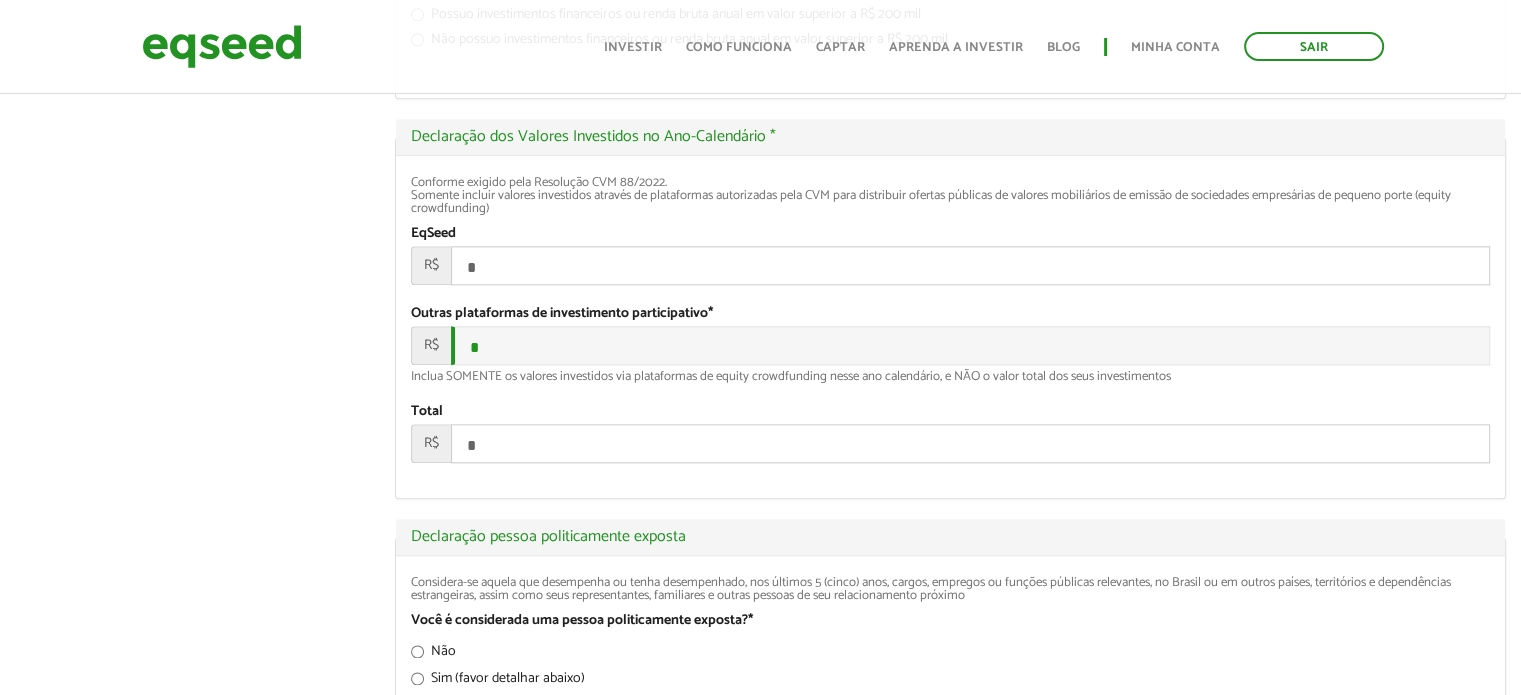 drag, startPoint x: 487, startPoint y: 404, endPoint x: 497, endPoint y: 460, distance: 56.88585 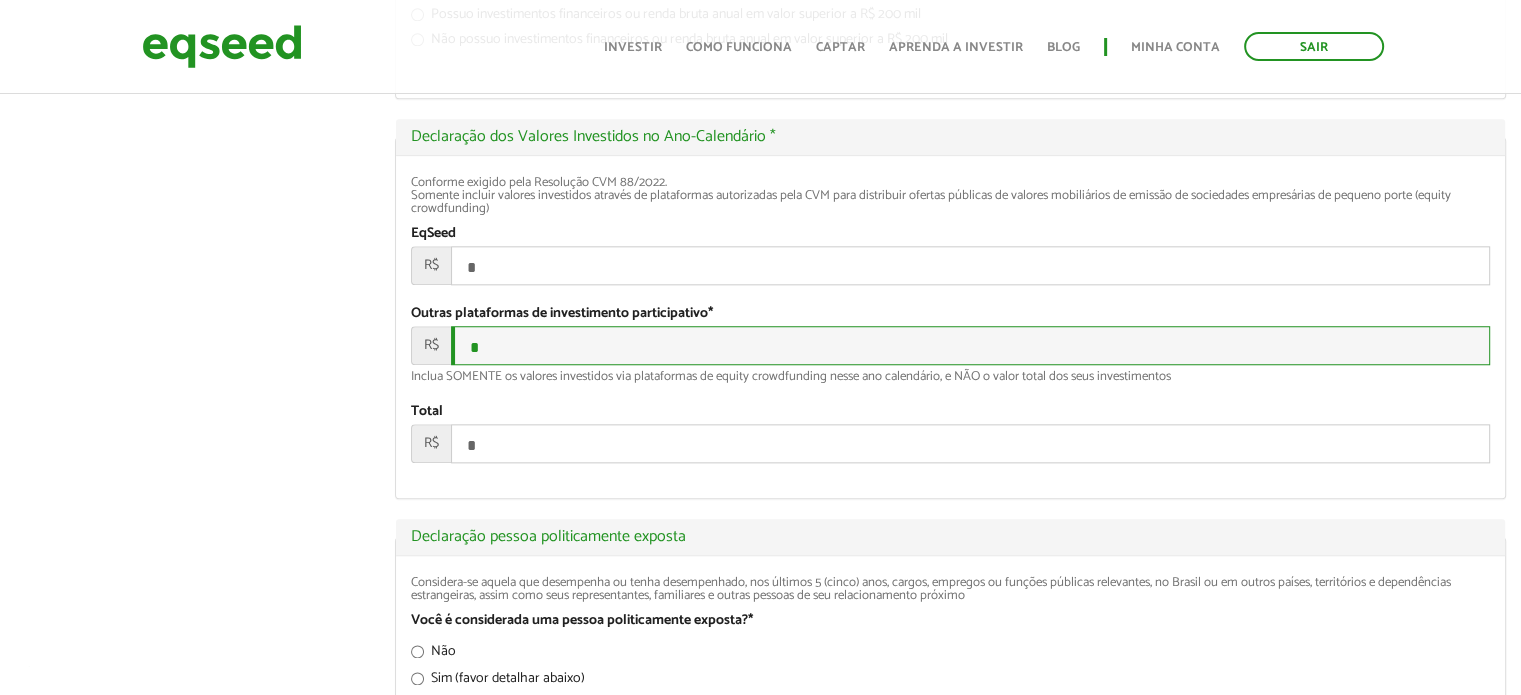 click on "*" at bounding box center (970, 345) 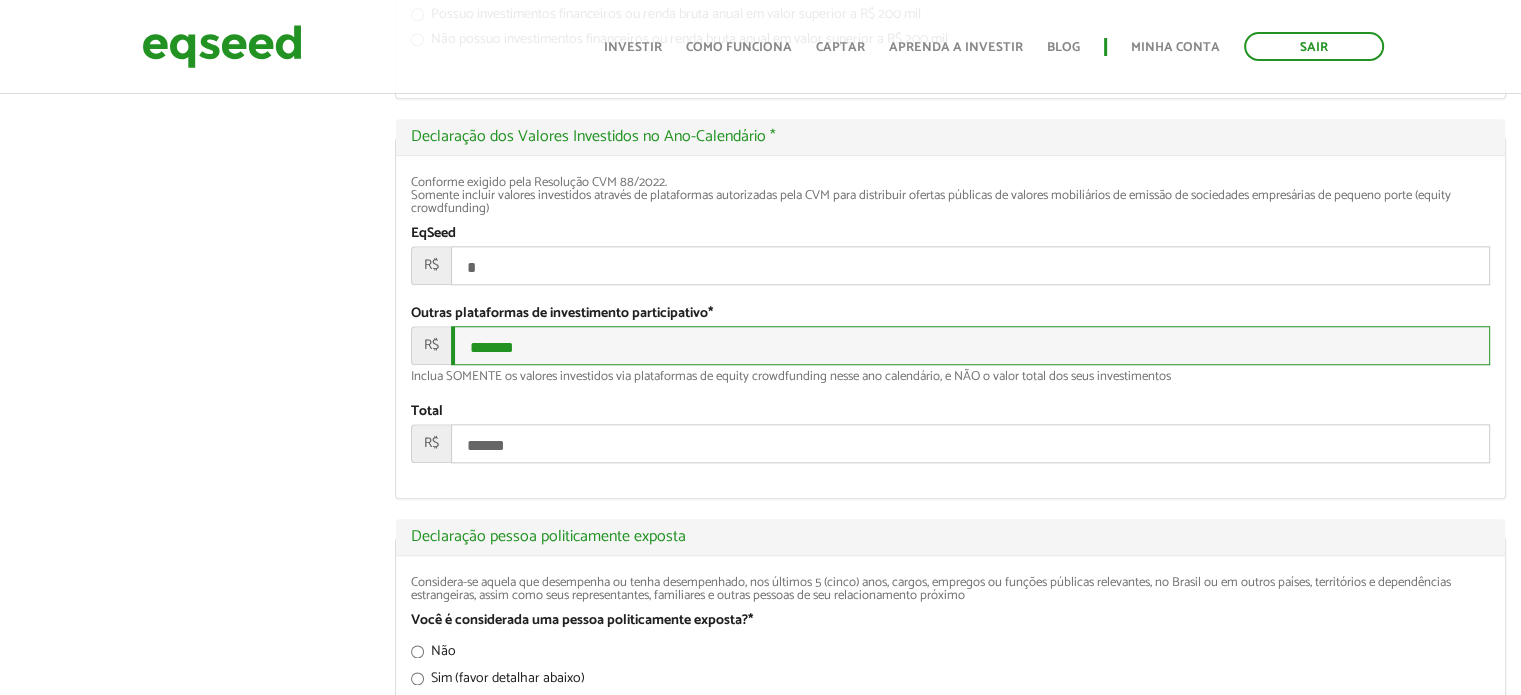 click on "*******" at bounding box center (970, 345) 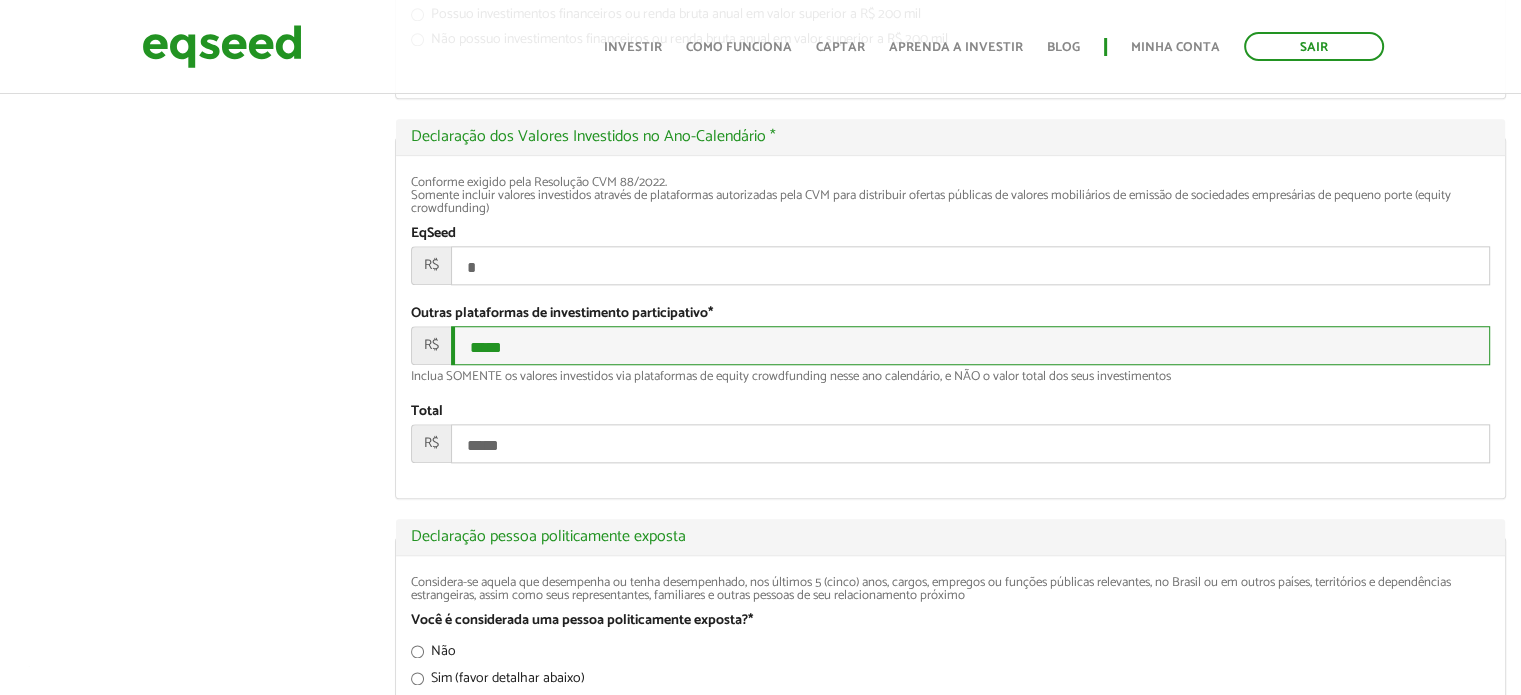 click on "*****" at bounding box center (970, 345) 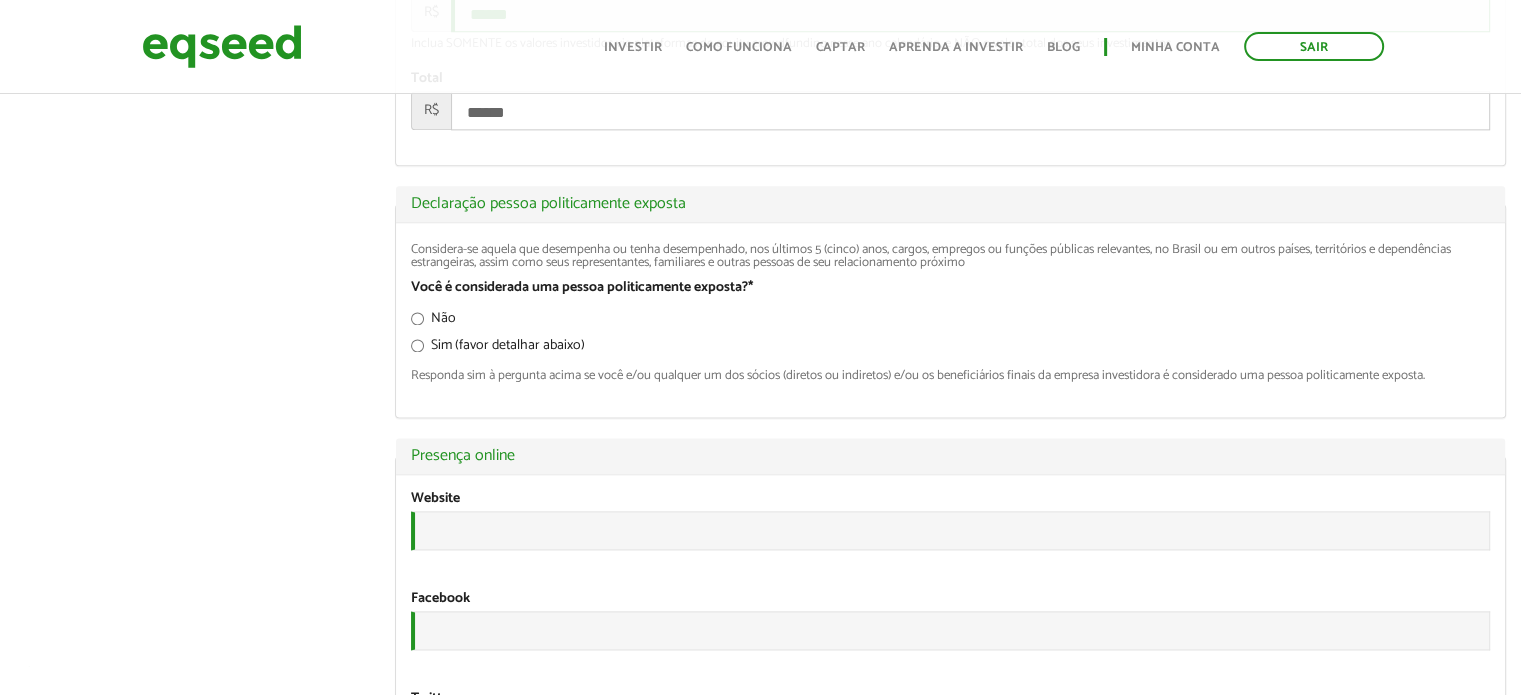 scroll, scrollTop: 2700, scrollLeft: 0, axis: vertical 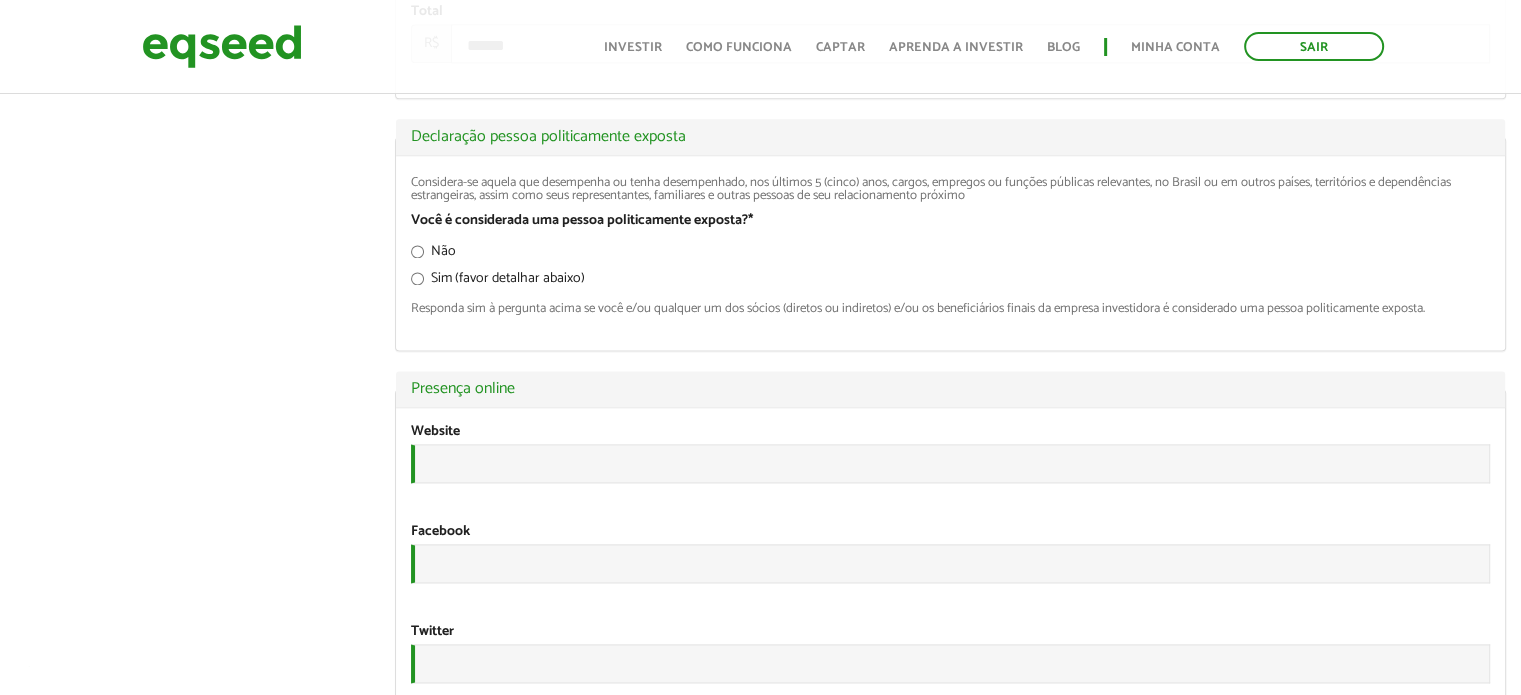 type on "******" 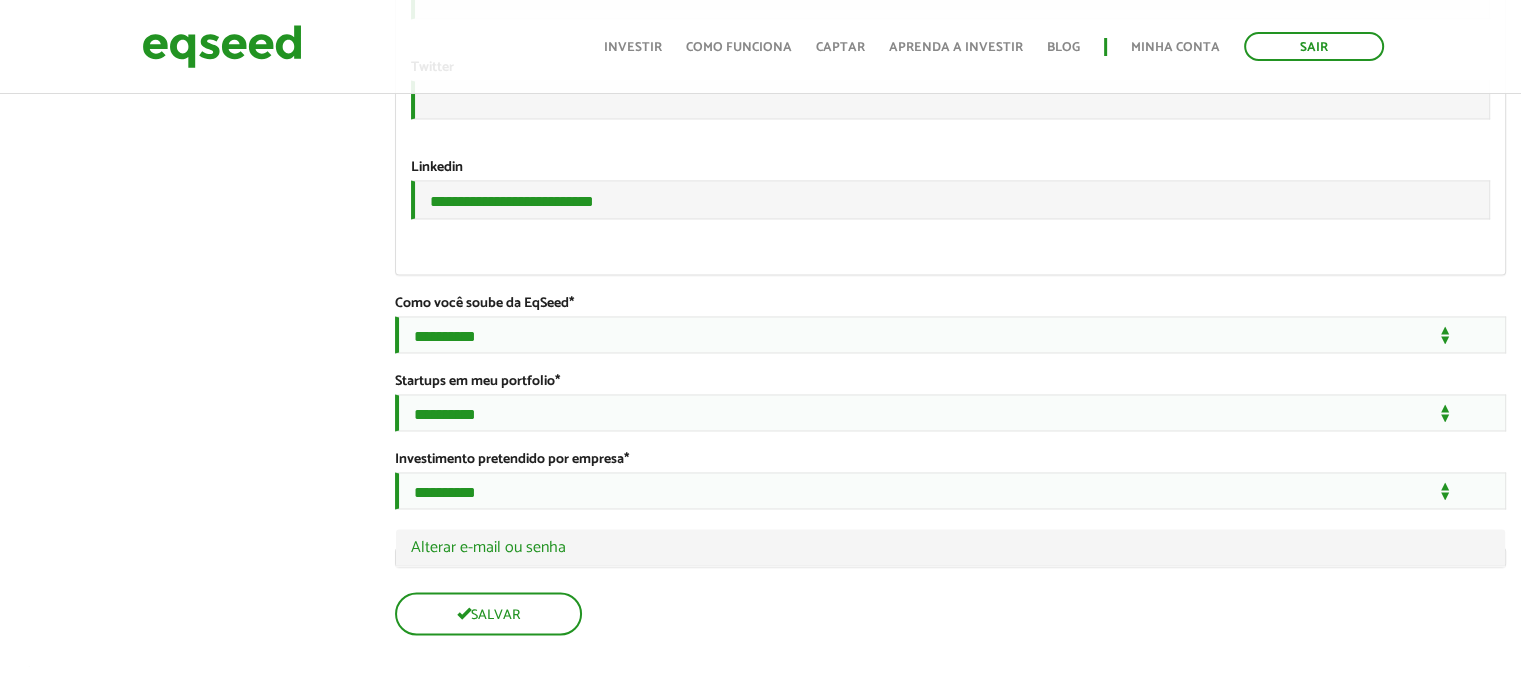 scroll, scrollTop: 3479, scrollLeft: 0, axis: vertical 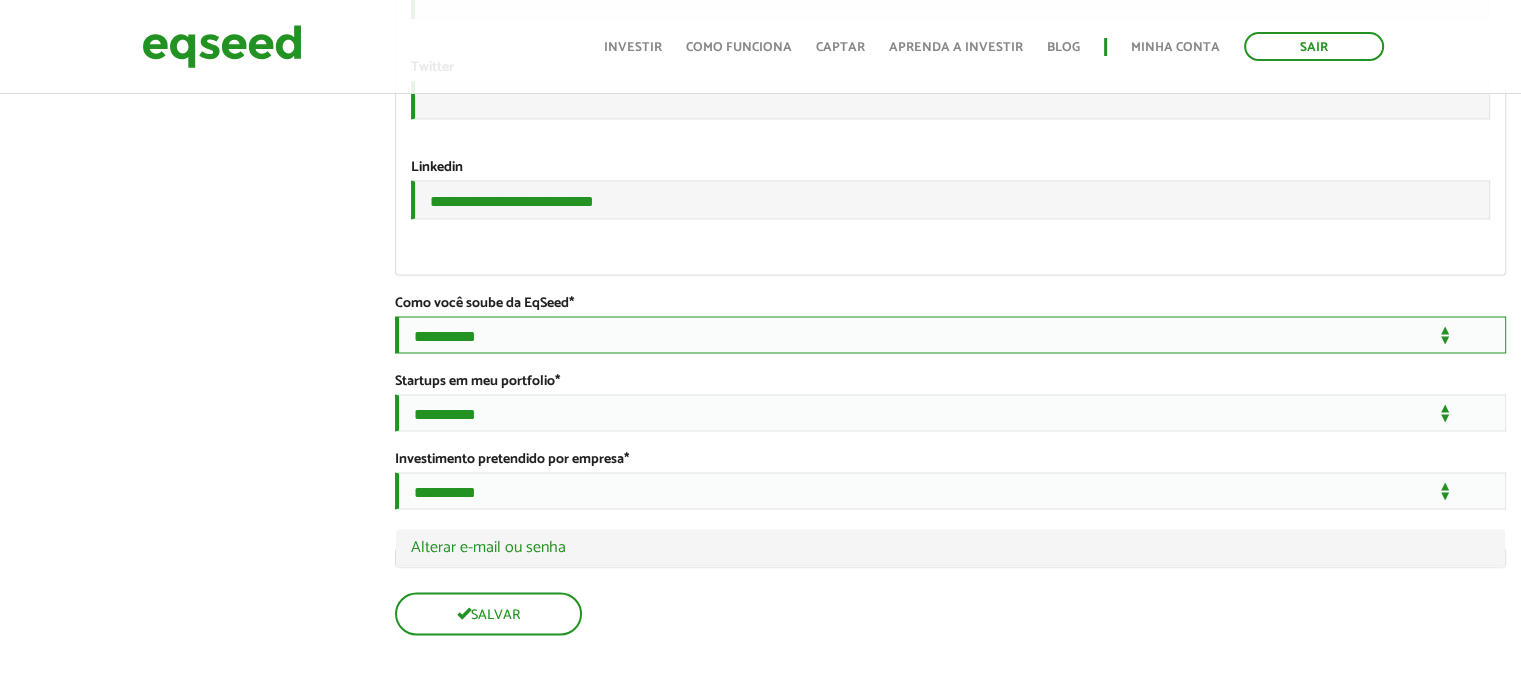 click on "**********" at bounding box center (950, 334) 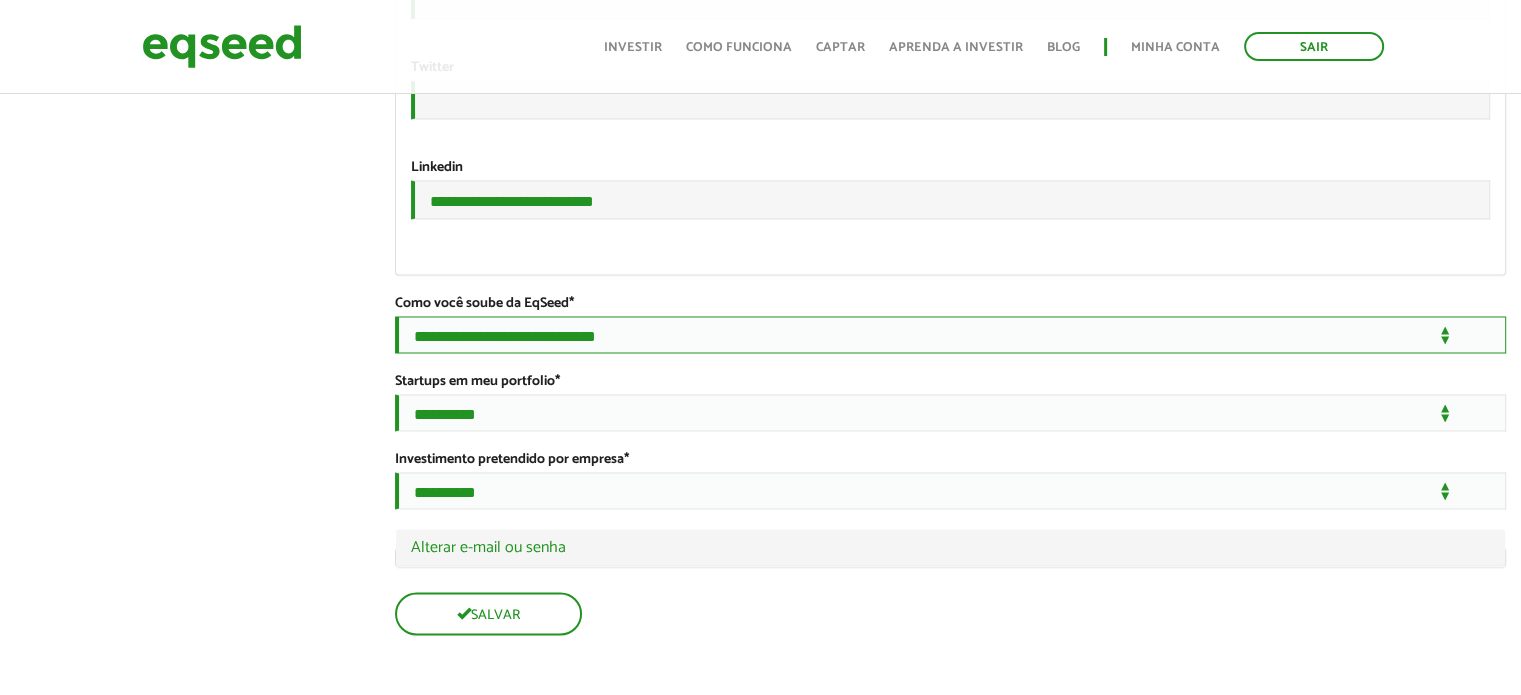 click on "**********" at bounding box center [950, 334] 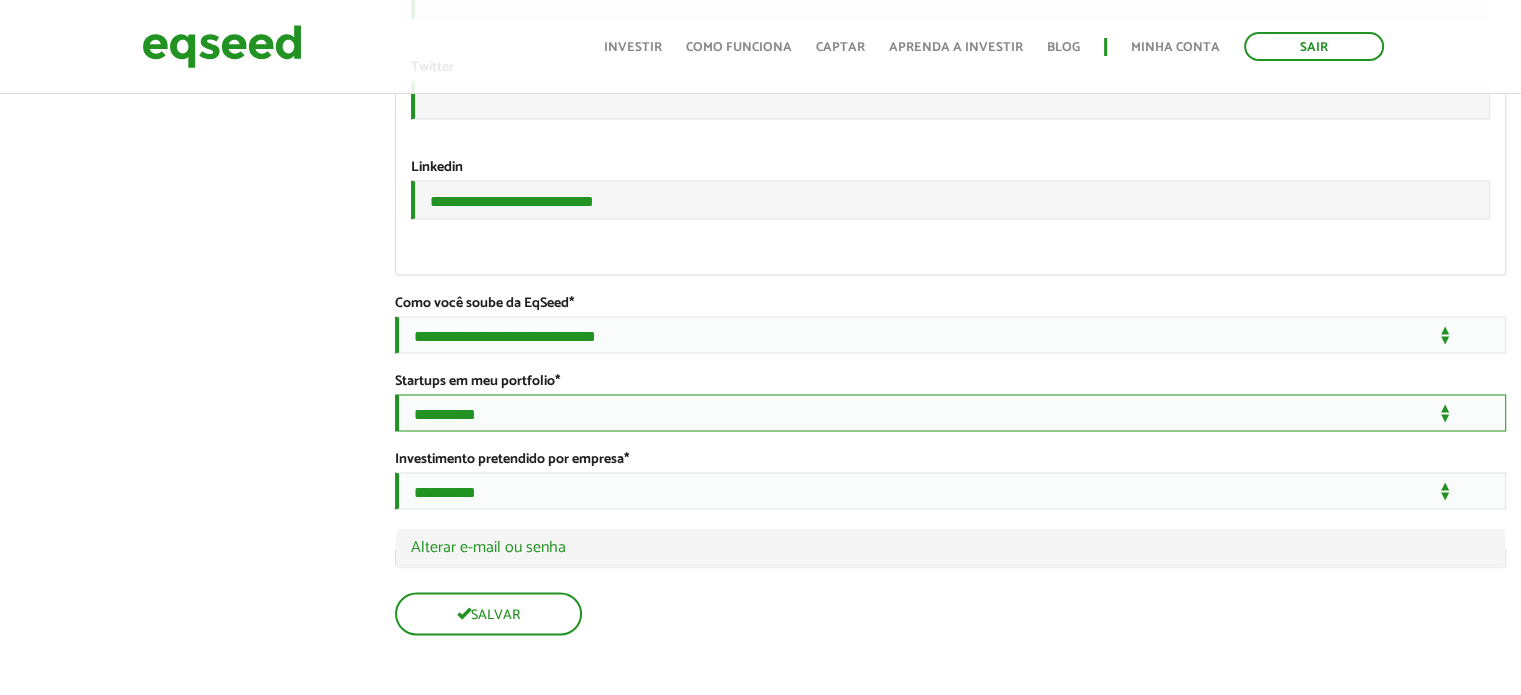 click on "**********" at bounding box center (950, 412) 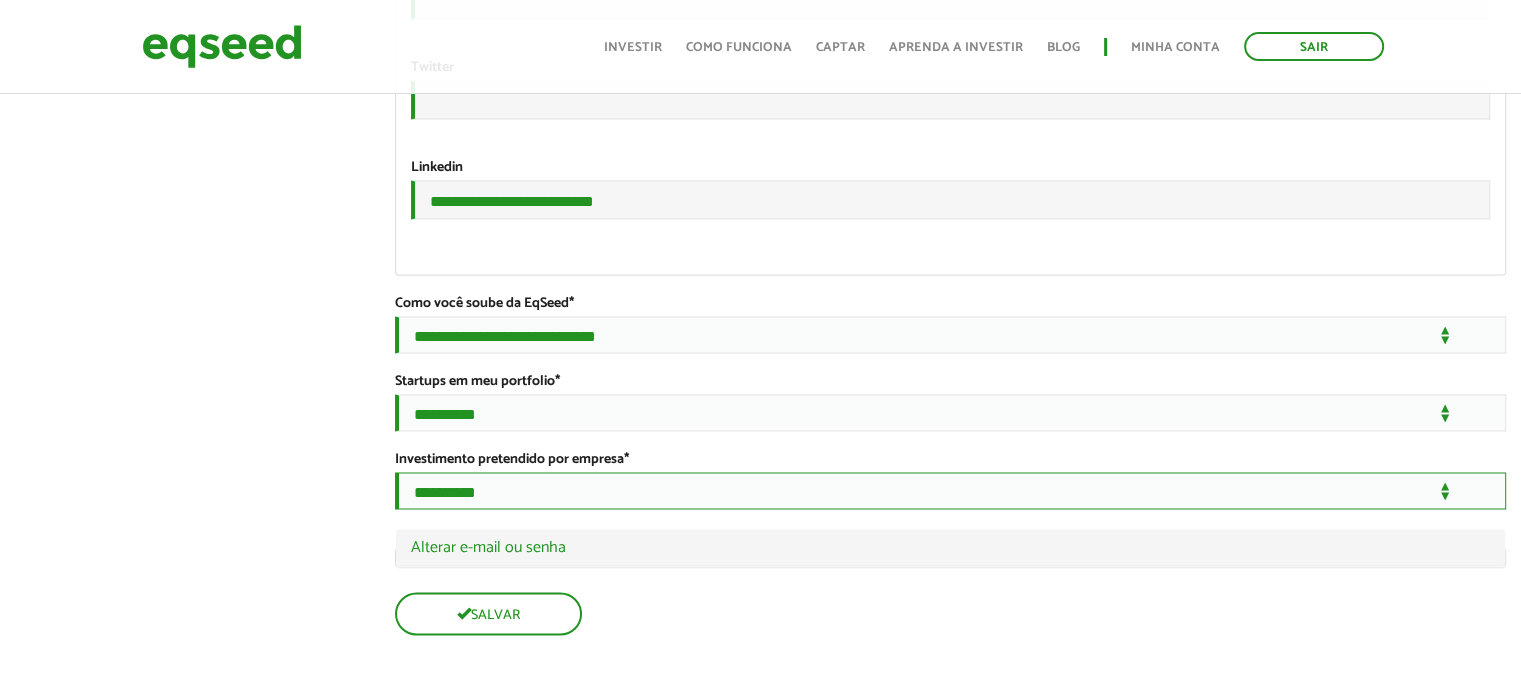 click on "**********" at bounding box center [950, 490] 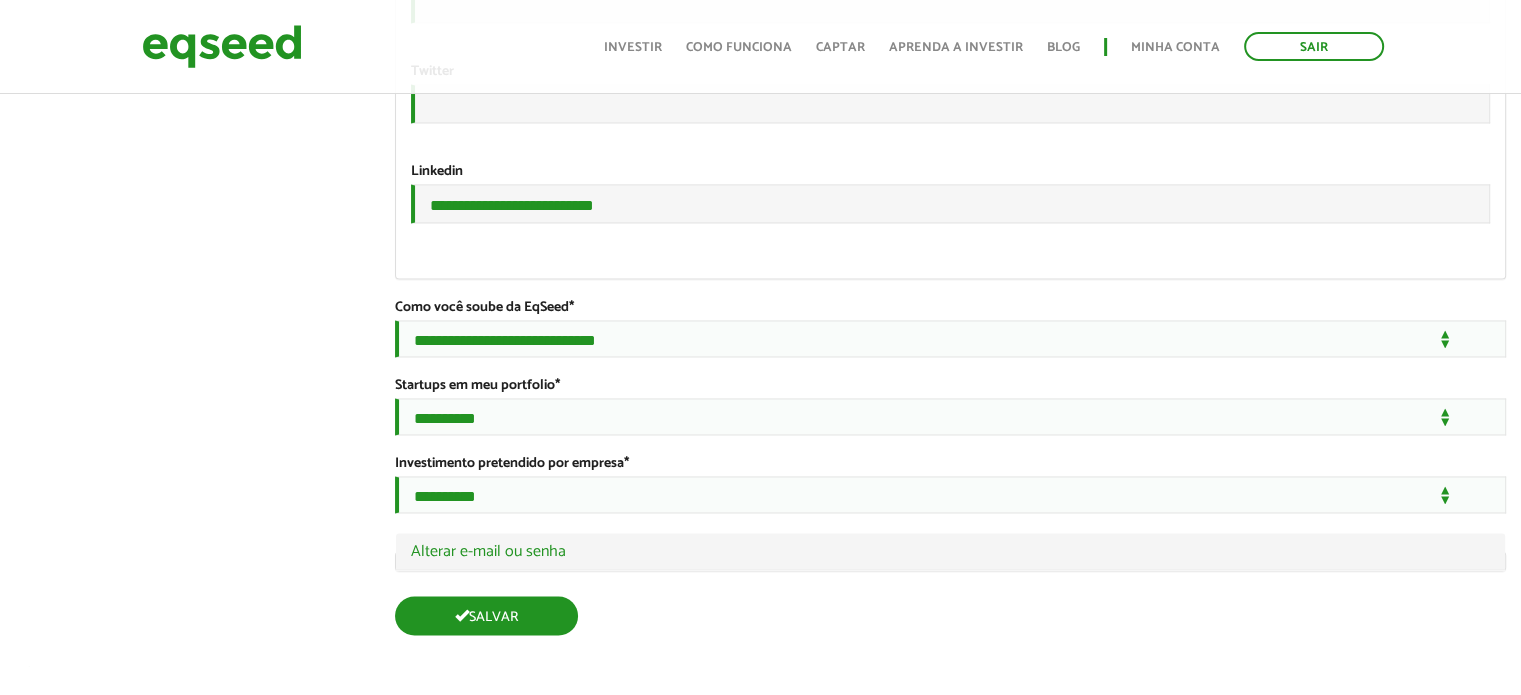 scroll, scrollTop: 3476, scrollLeft: 0, axis: vertical 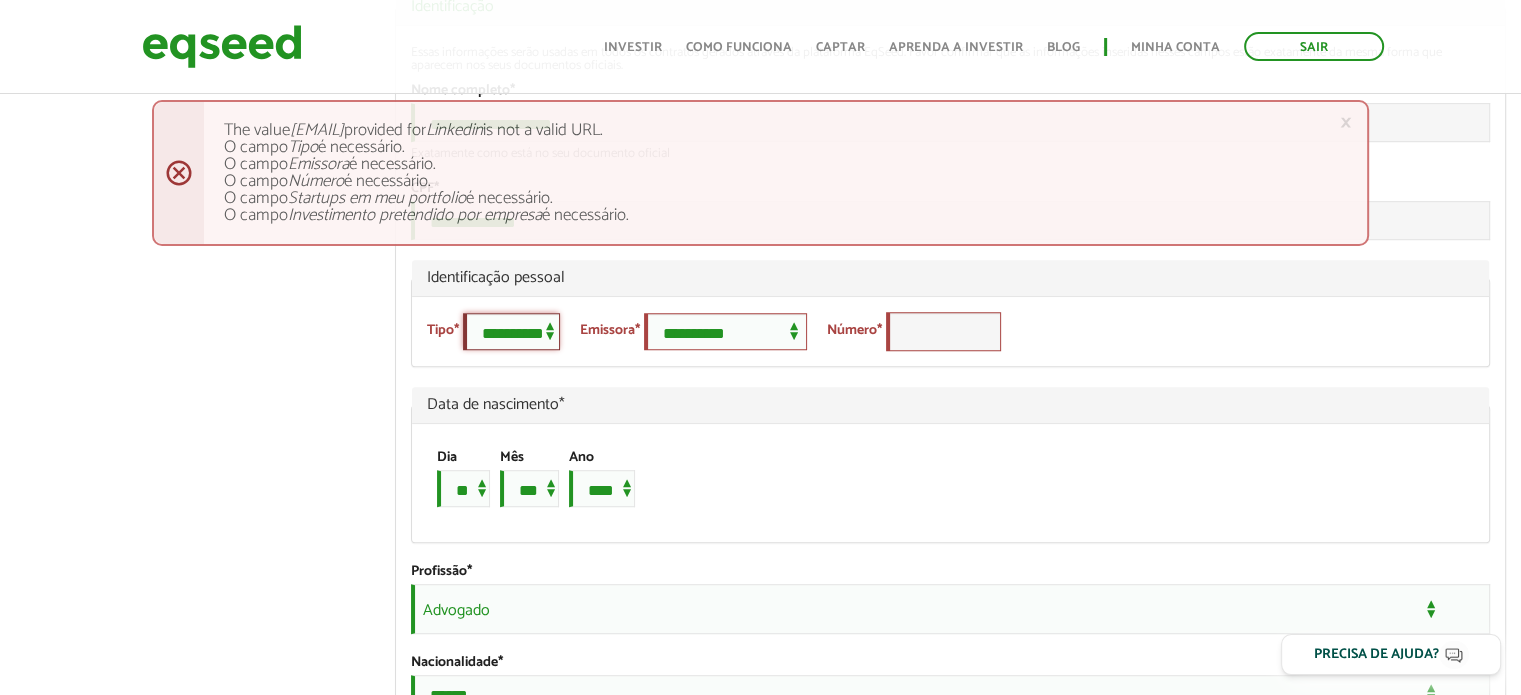 click on "**********" at bounding box center [511, 331] 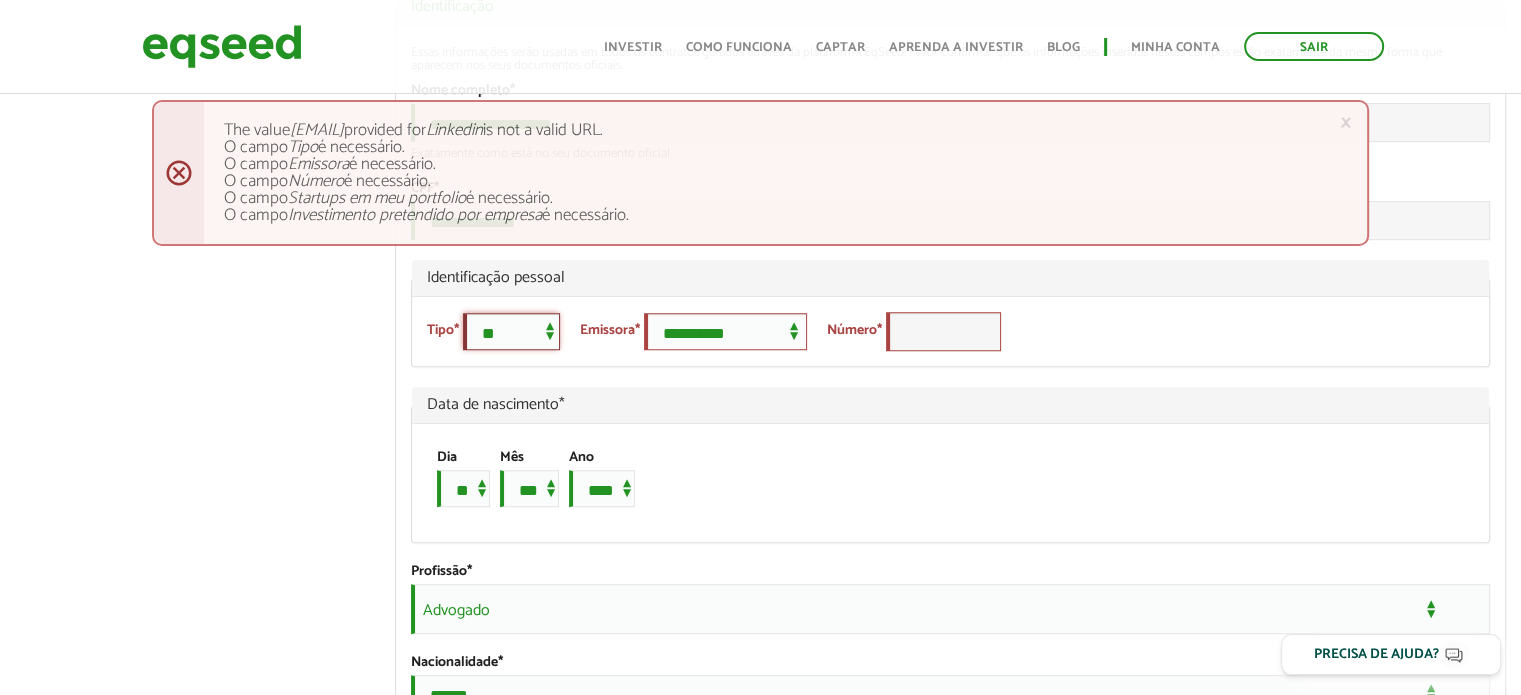 click on "**********" at bounding box center [511, 331] 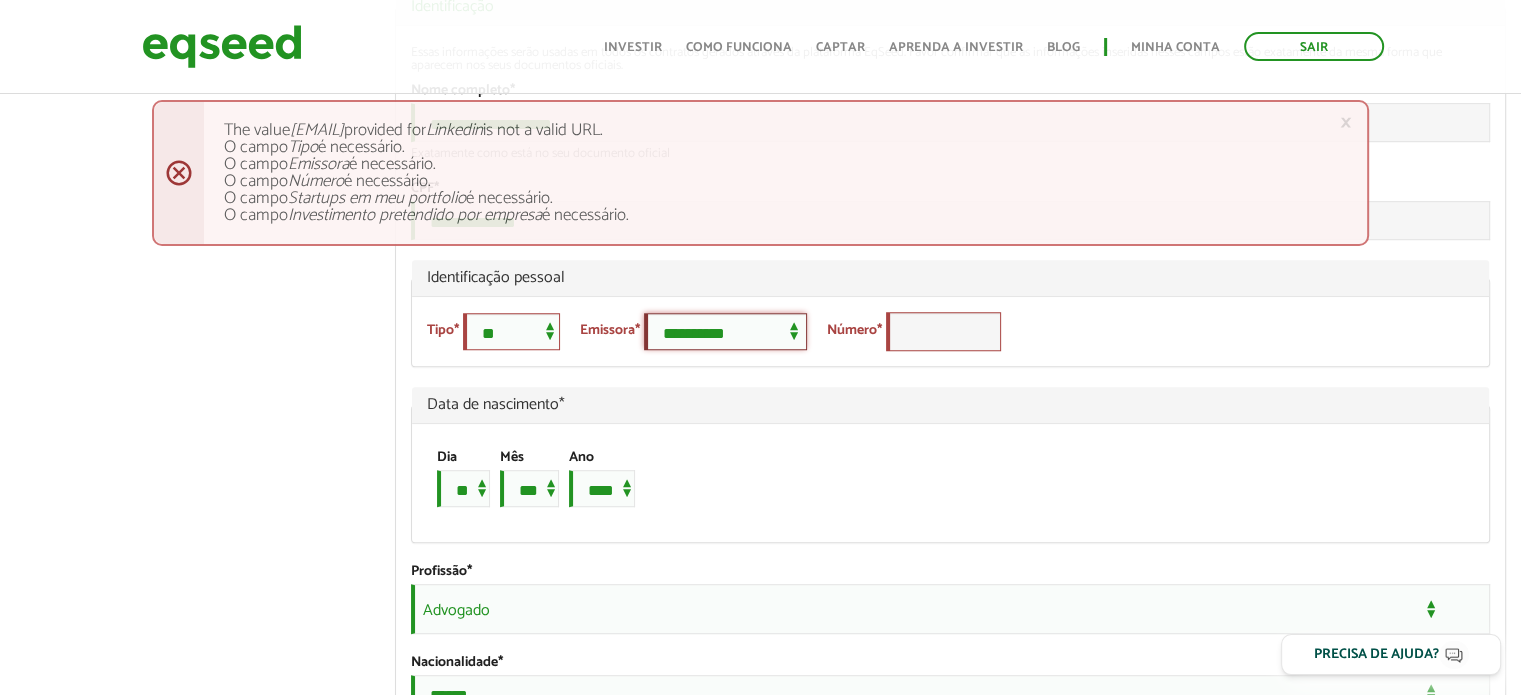 click on "**********" at bounding box center [725, 331] 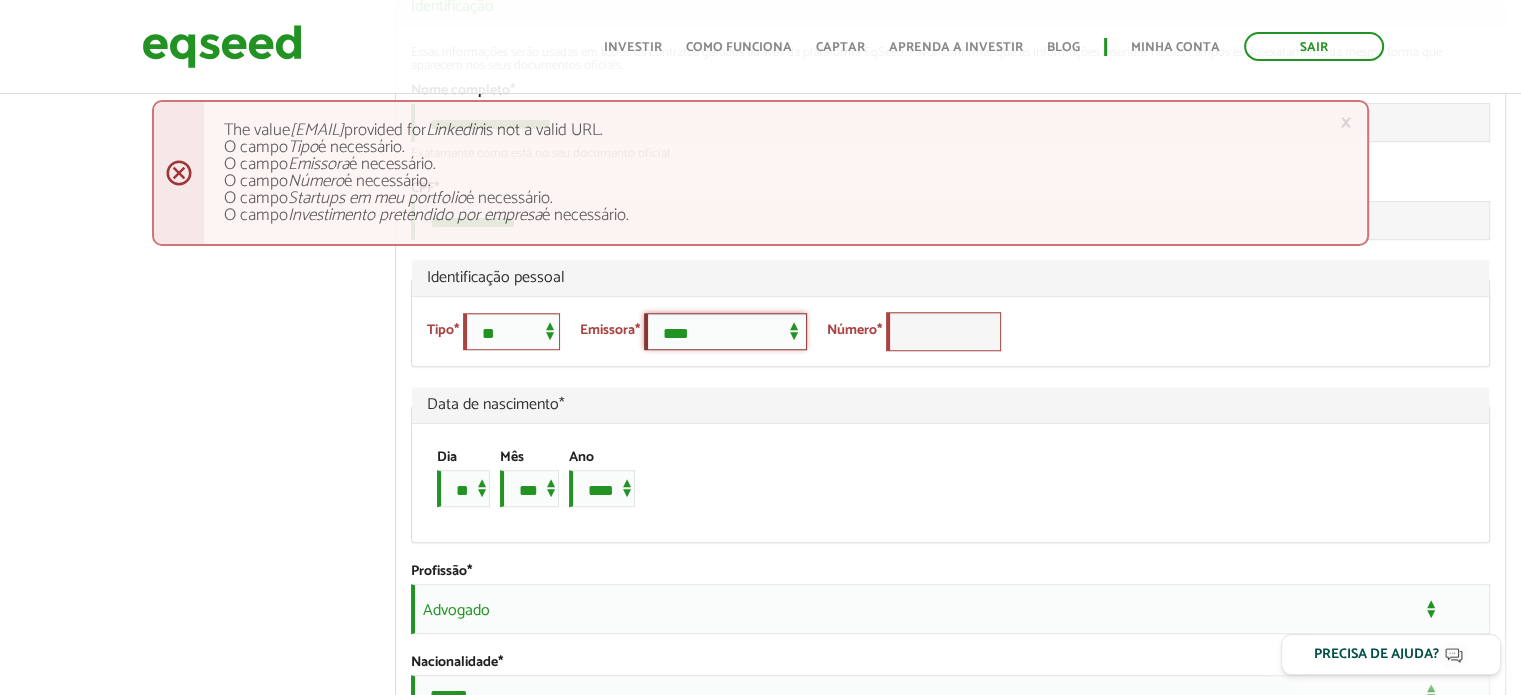 click on "**********" at bounding box center [725, 331] 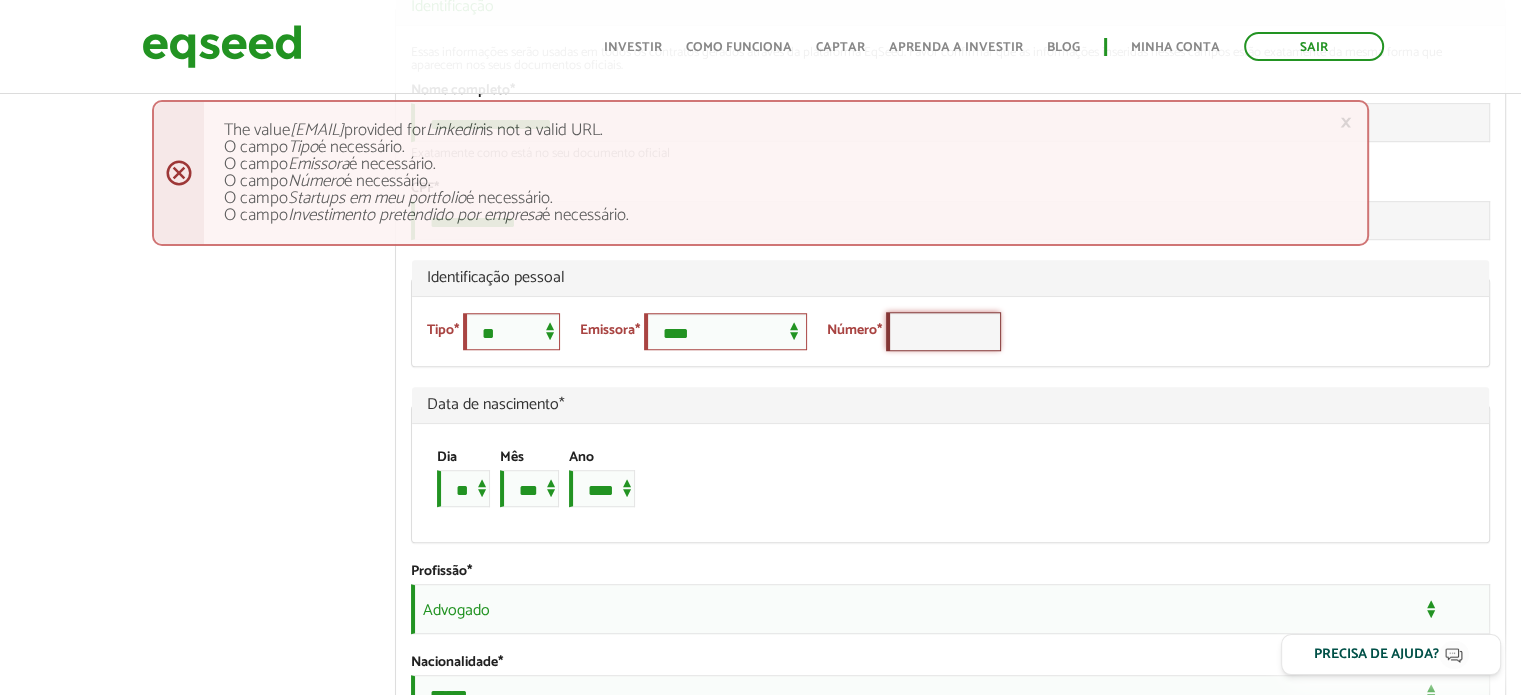 click on "Número  *" at bounding box center [943, 331] 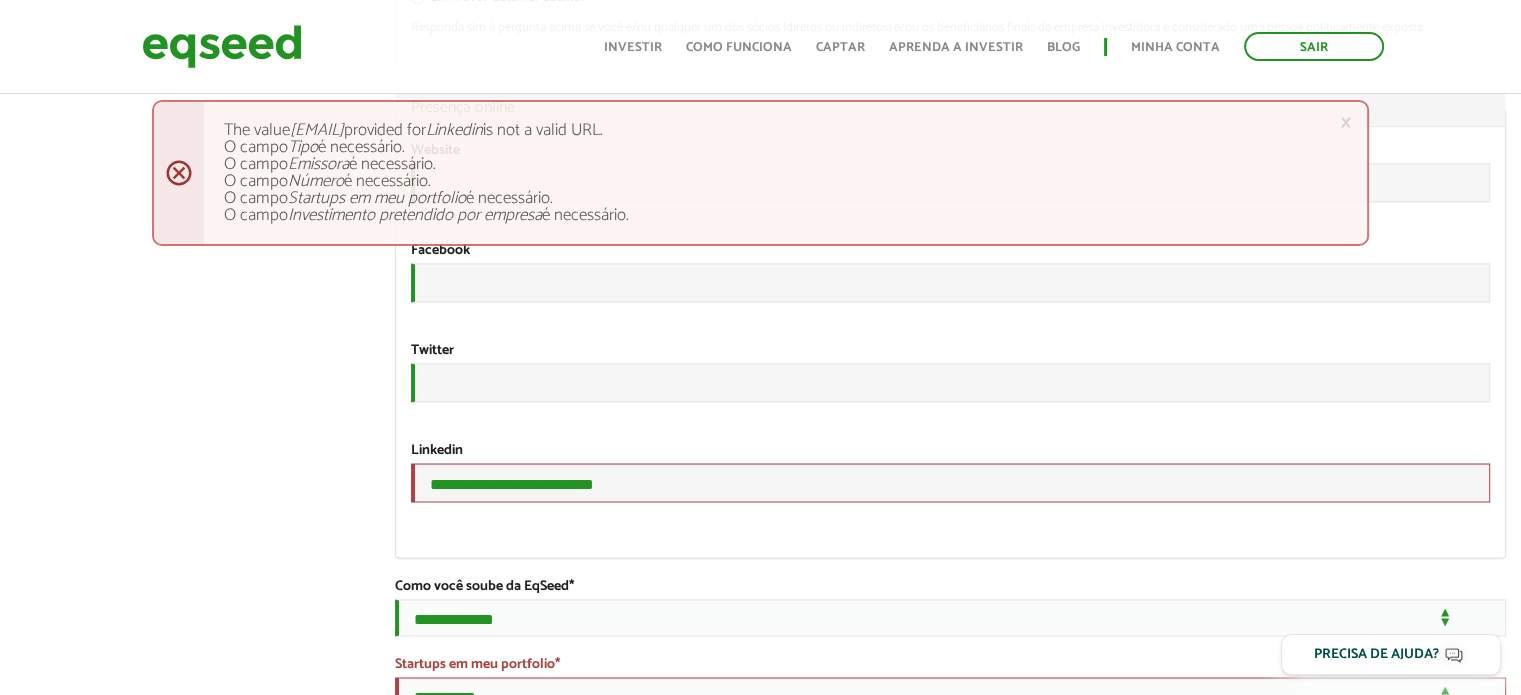 scroll, scrollTop: 3479, scrollLeft: 0, axis: vertical 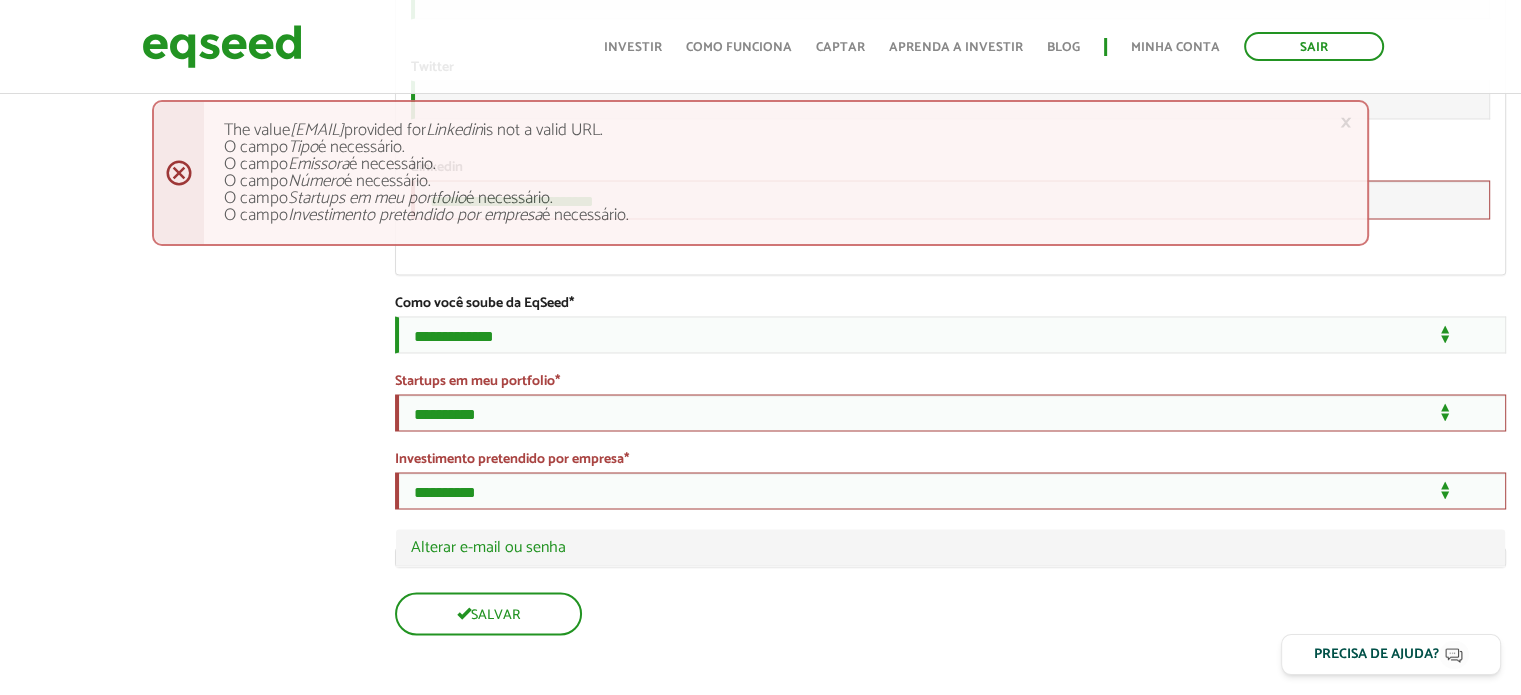 type on "*********" 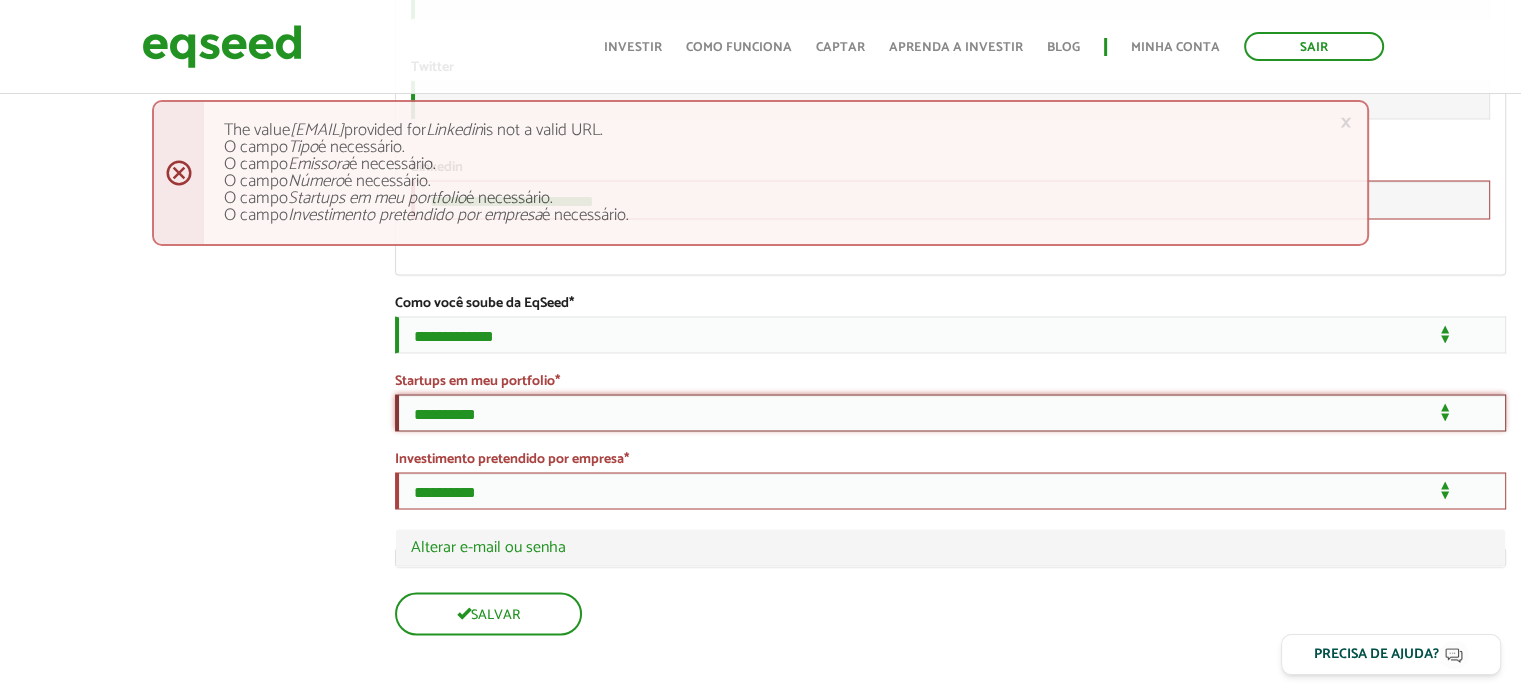 click on "**********" at bounding box center (950, 412) 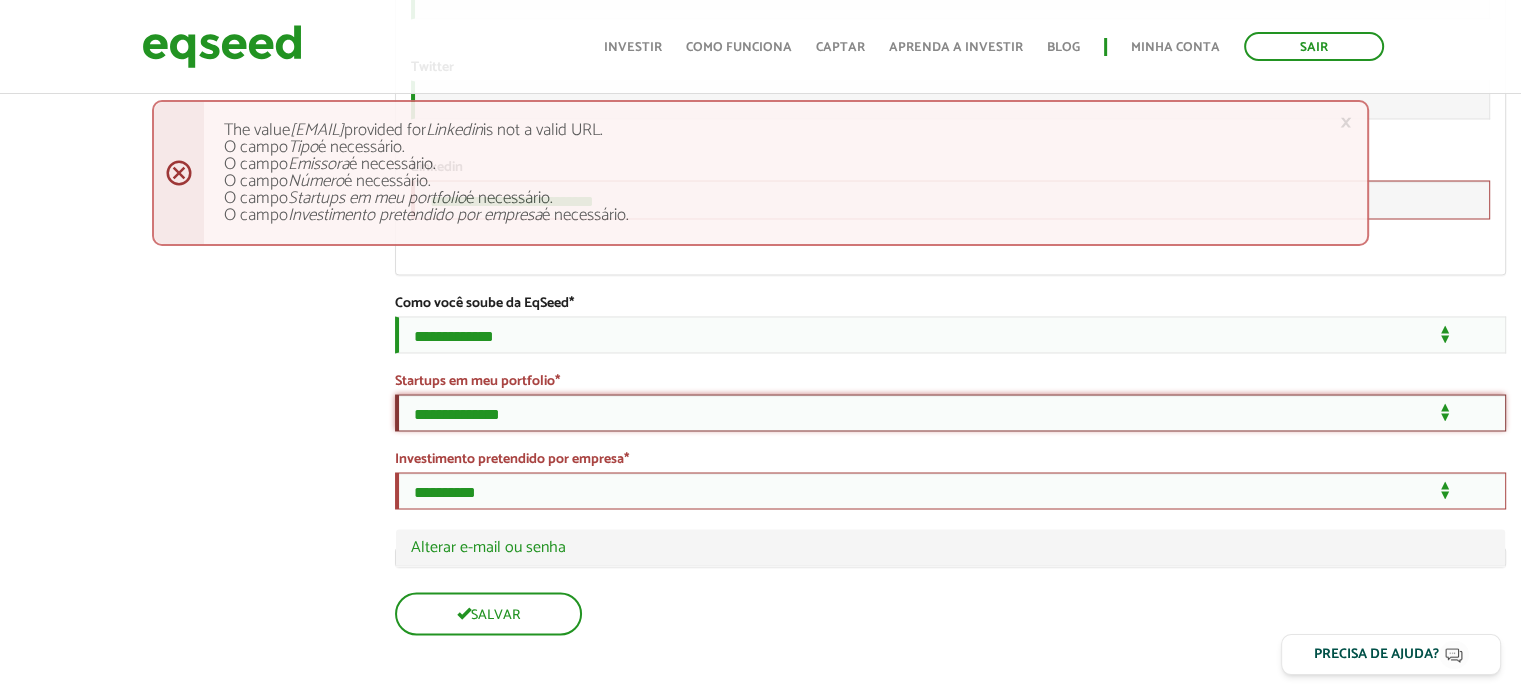 click on "**********" at bounding box center [950, 412] 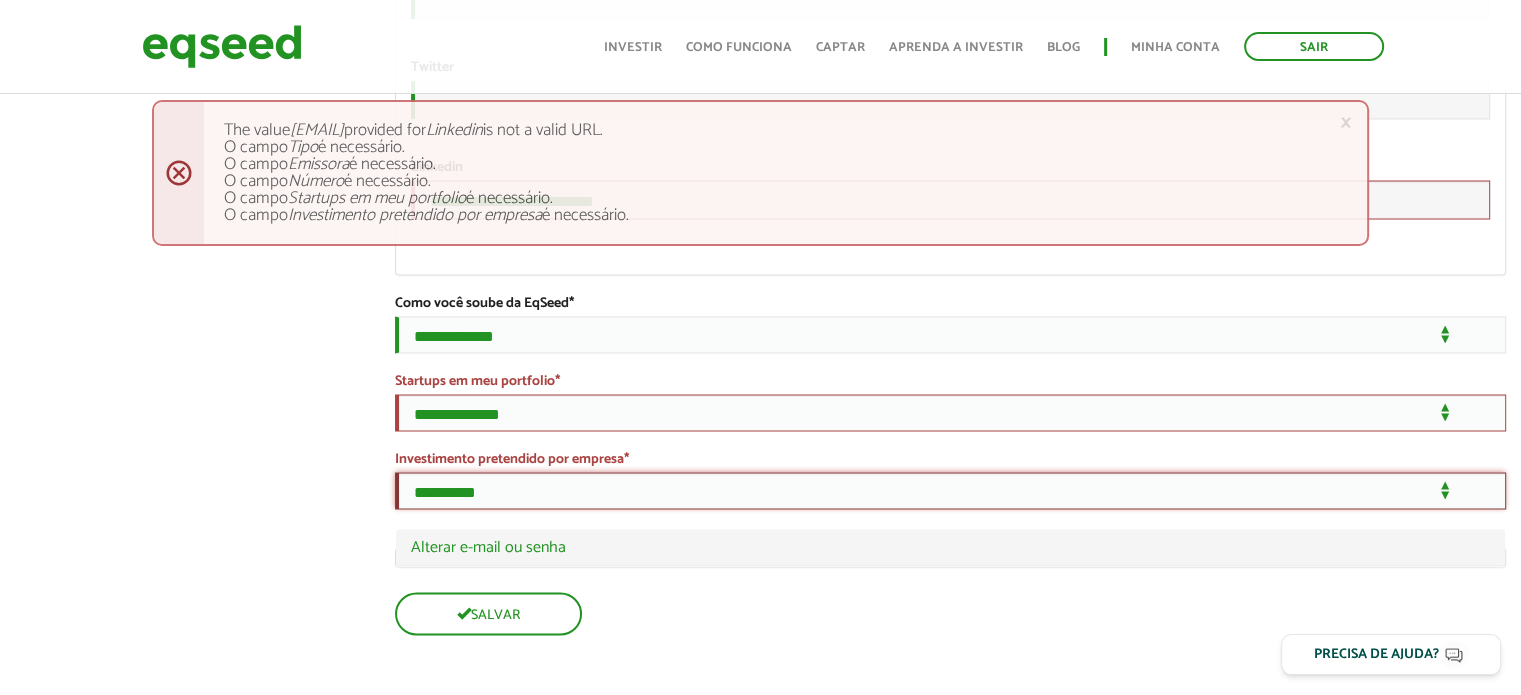 click on "**********" at bounding box center (950, 490) 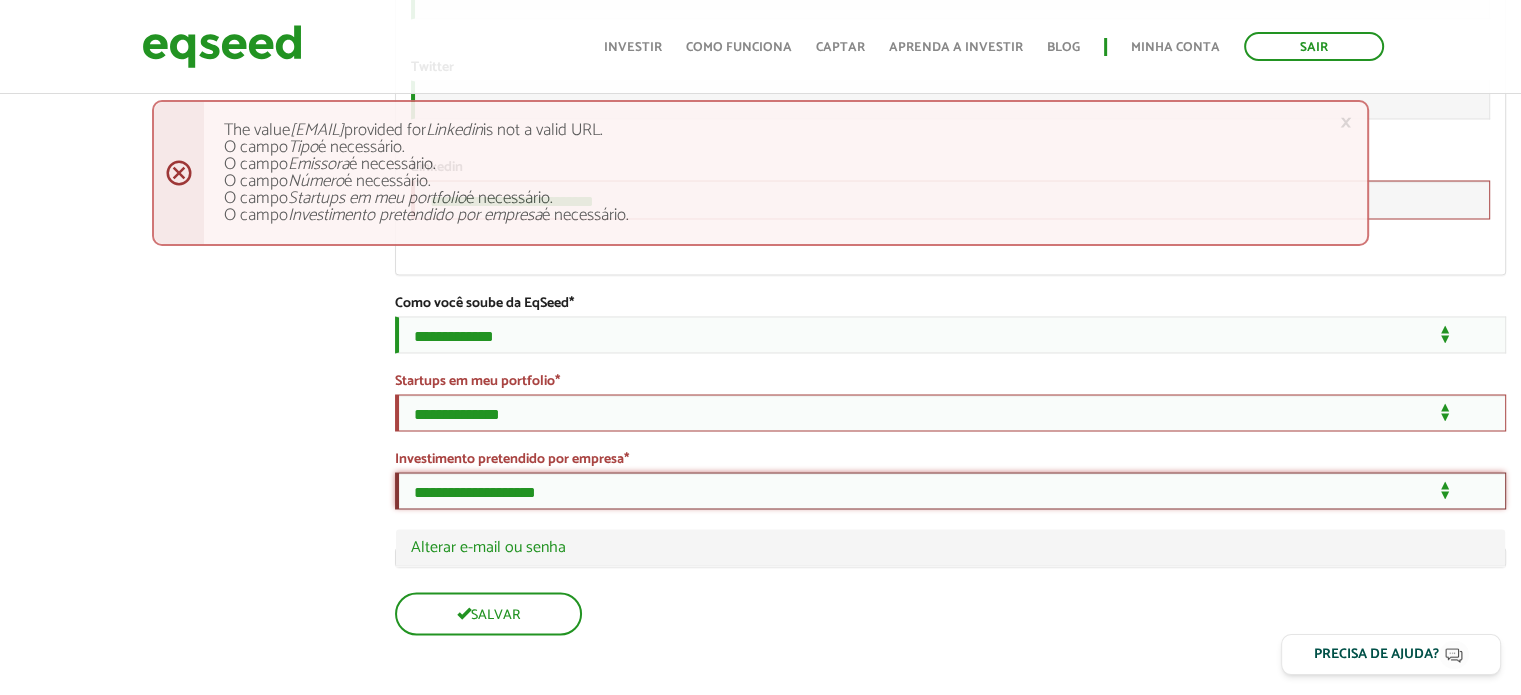 click on "**********" at bounding box center (950, 490) 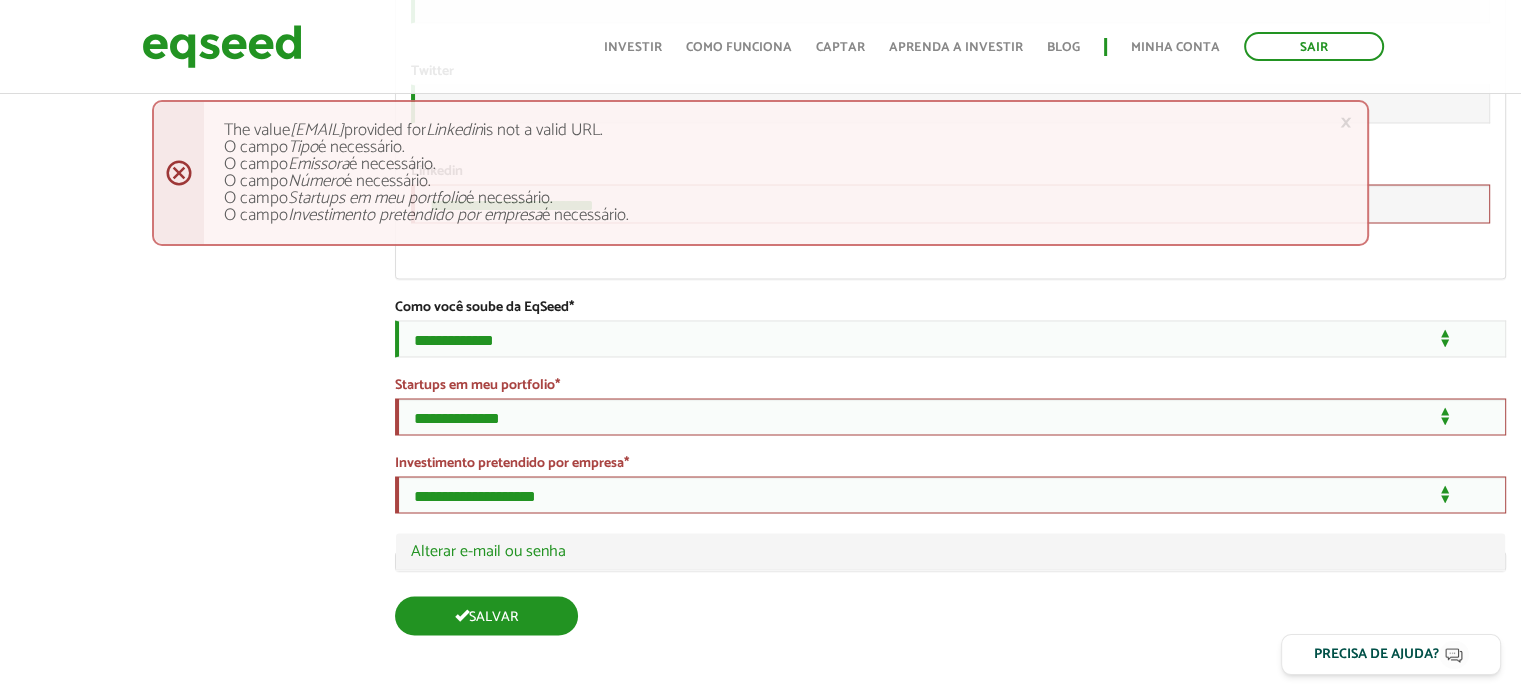 scroll, scrollTop: 3476, scrollLeft: 0, axis: vertical 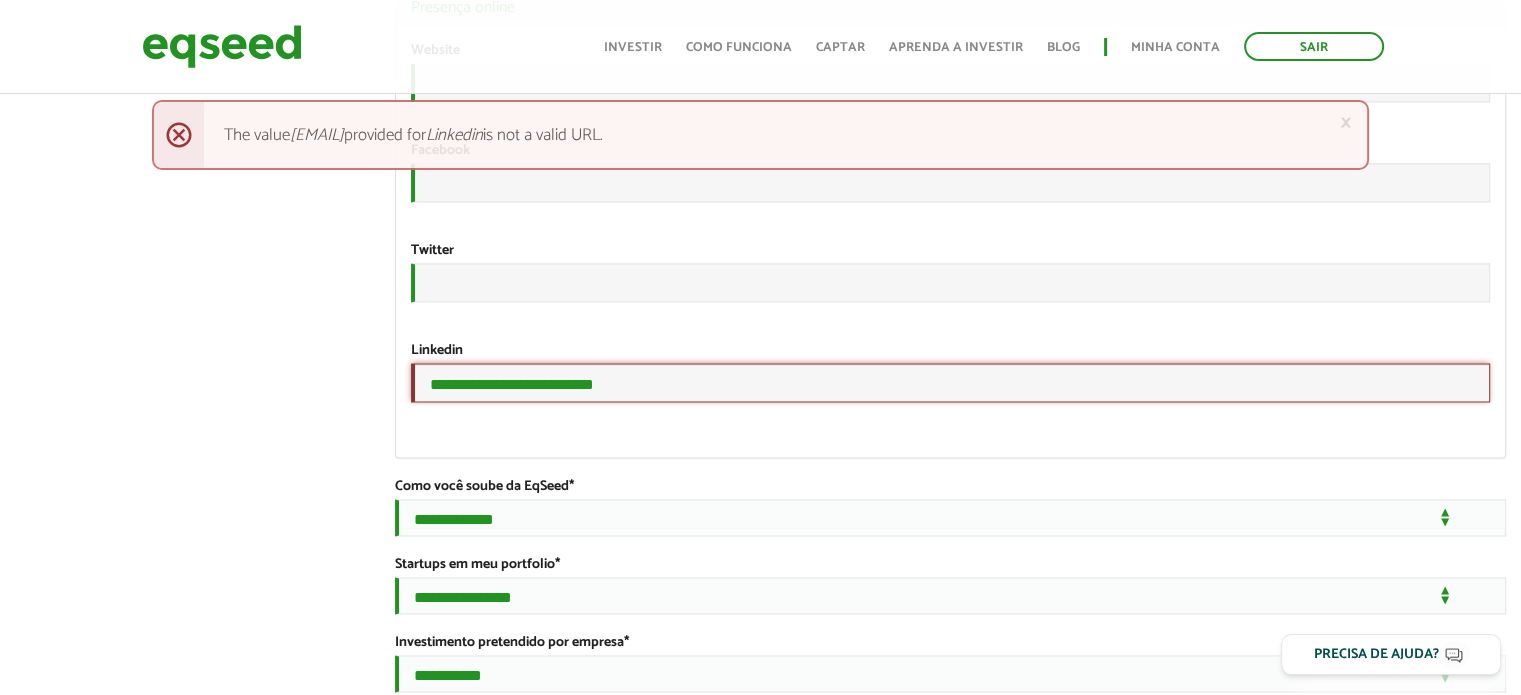 drag, startPoint x: 679, startPoint y: 559, endPoint x: 420, endPoint y: 531, distance: 260.50912 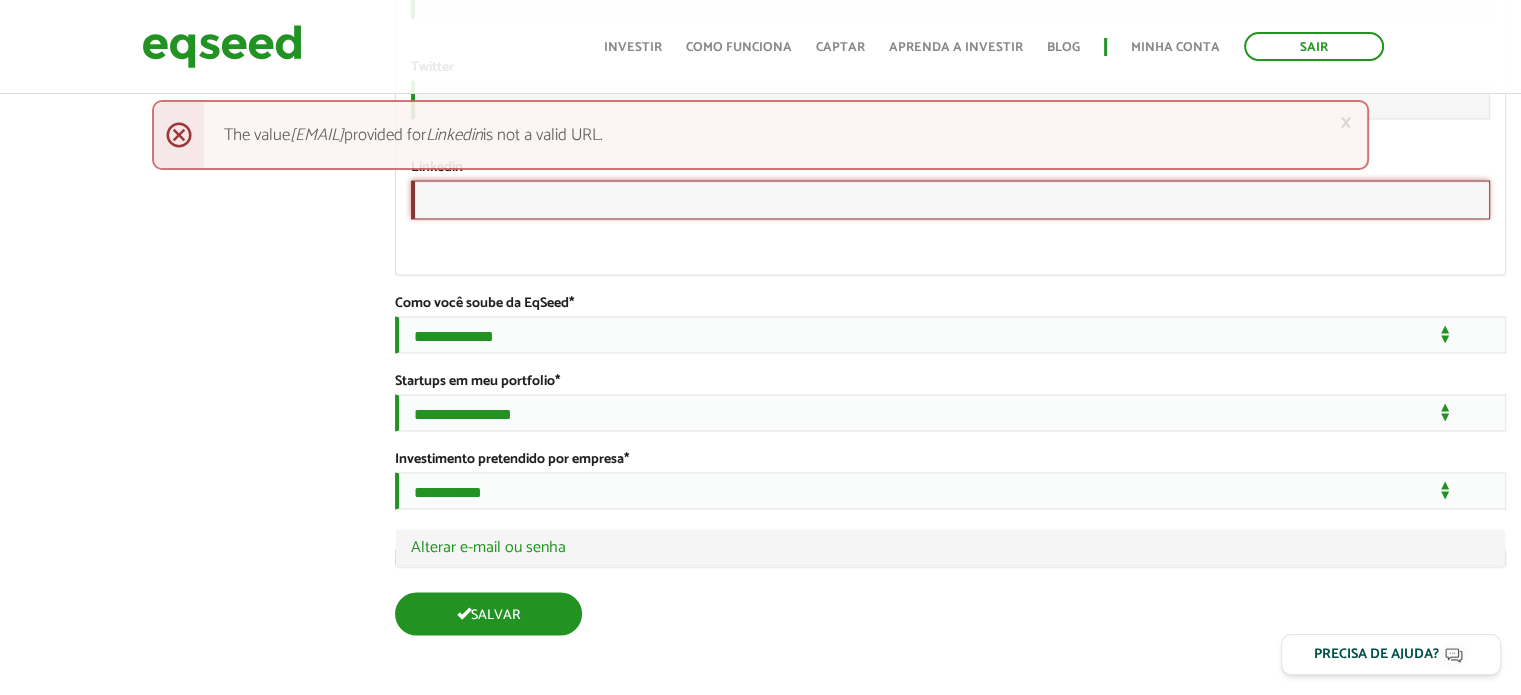 type 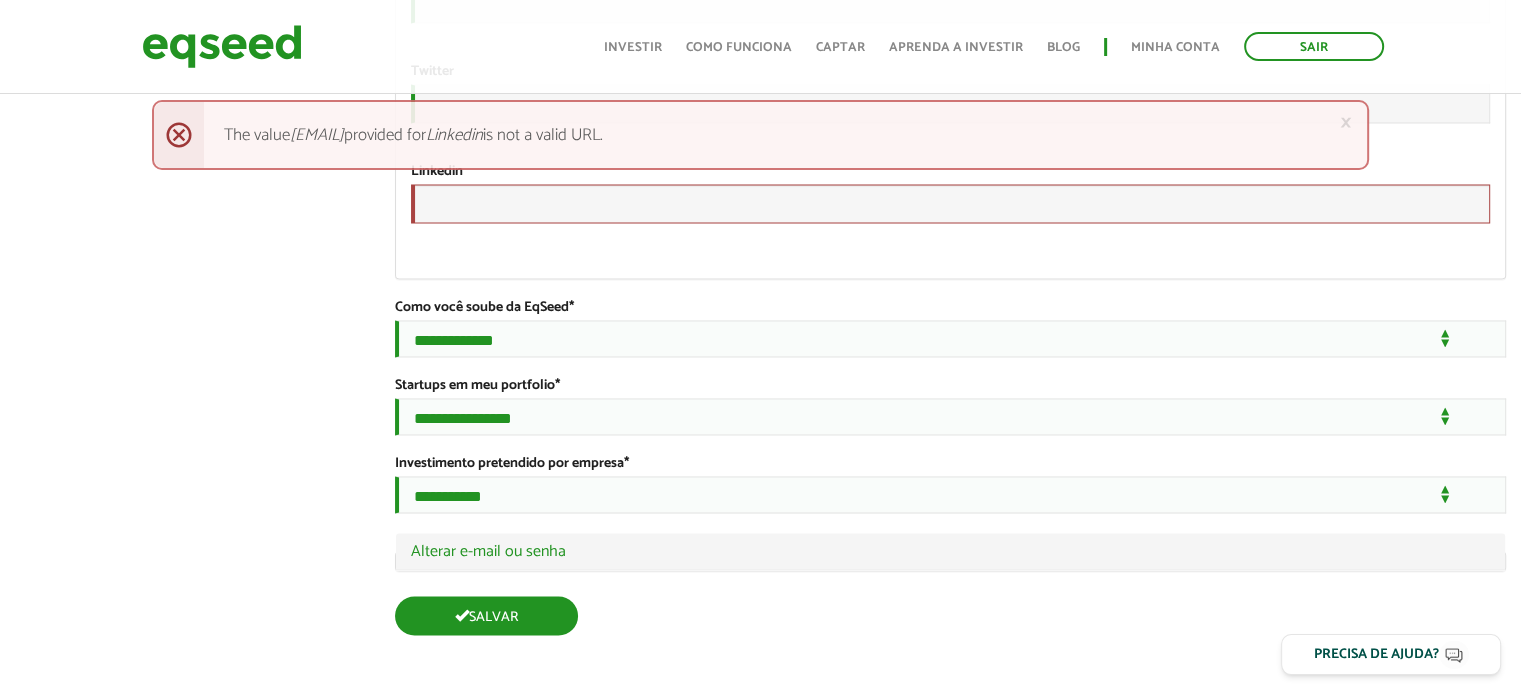 scroll, scrollTop: 3476, scrollLeft: 0, axis: vertical 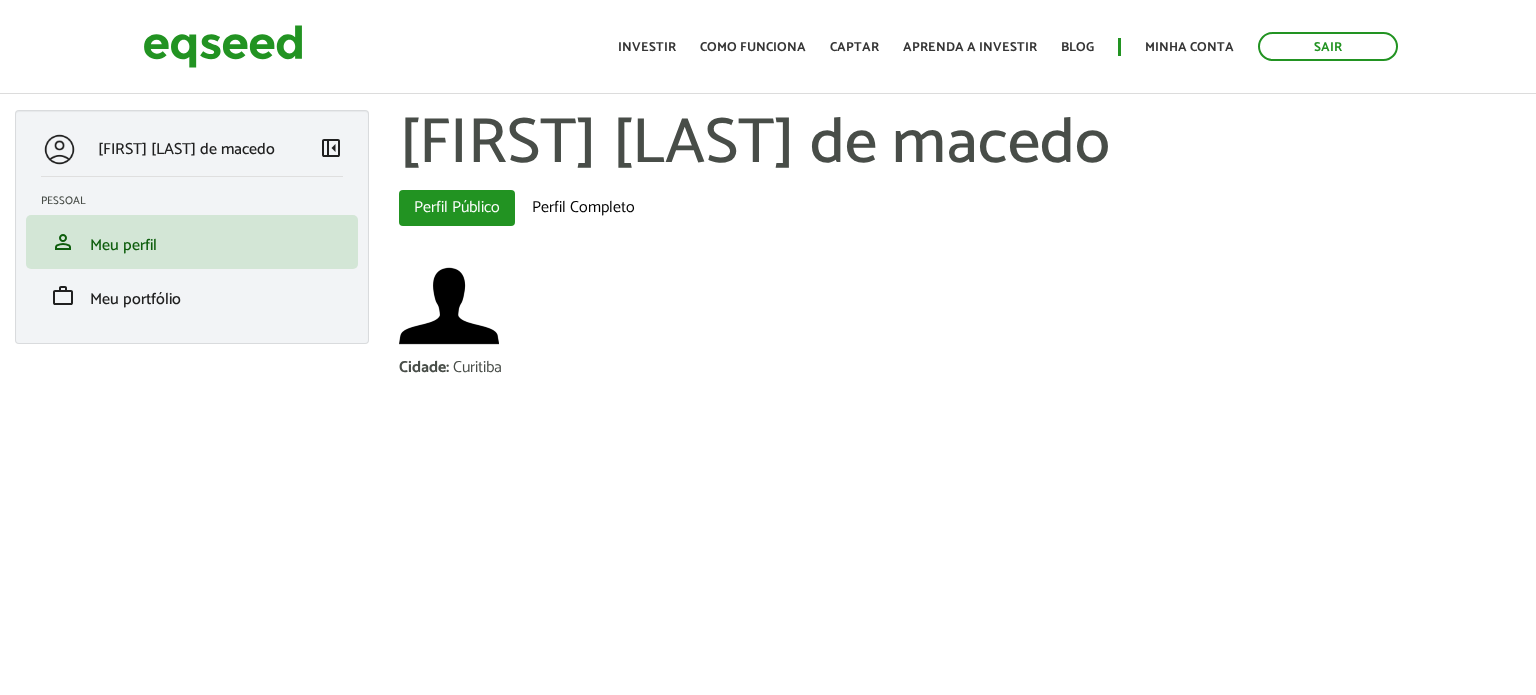 click on "[FIRST] [LAST] de macedo" at bounding box center [960, 145] 